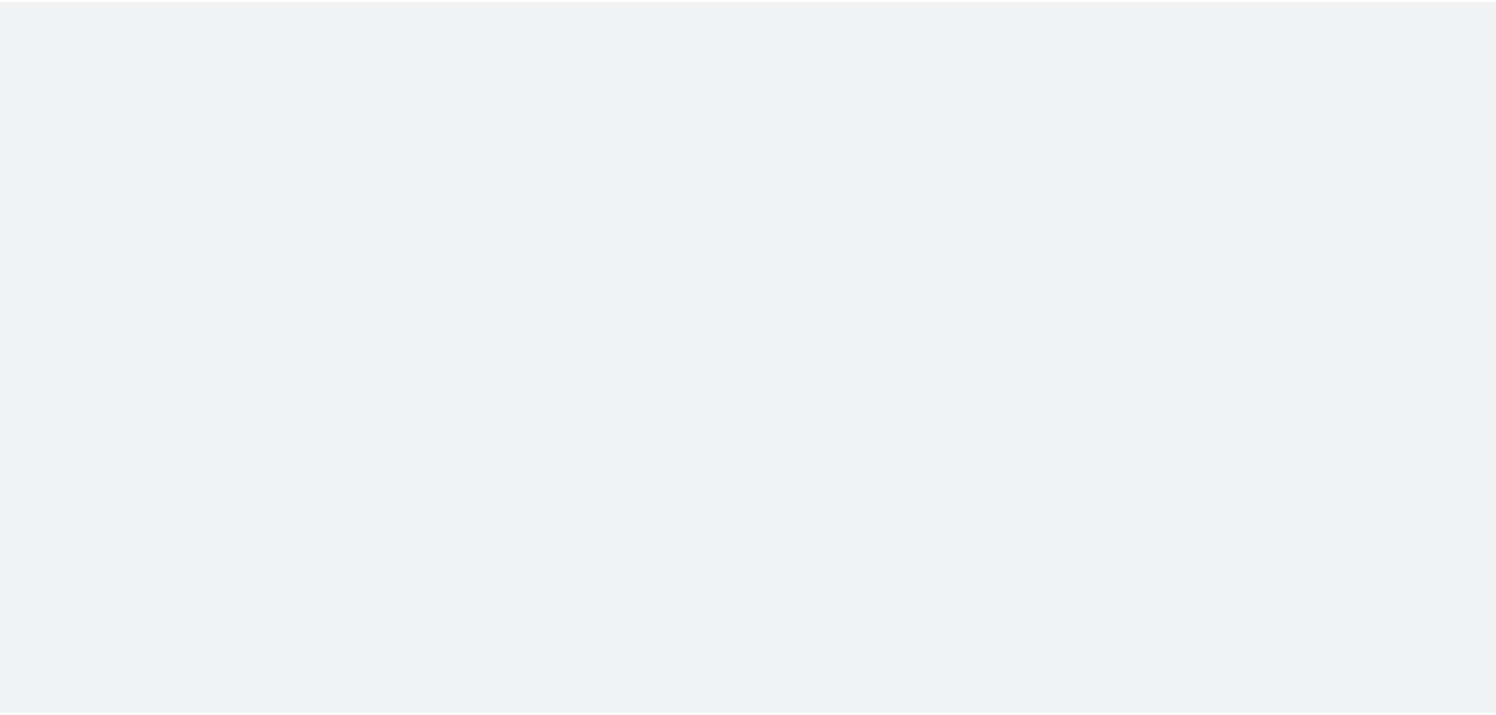 scroll, scrollTop: 0, scrollLeft: 0, axis: both 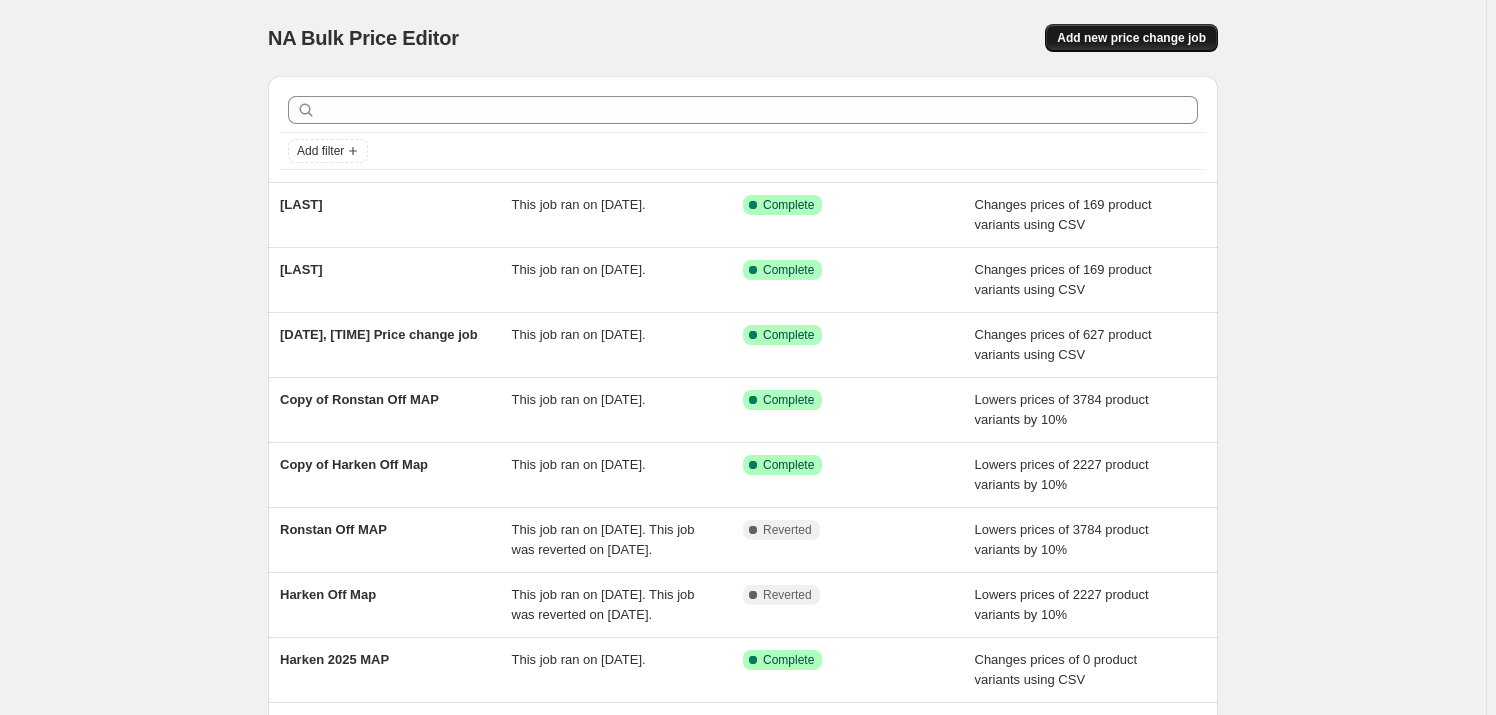 click on "Add new price change job" at bounding box center (1131, 38) 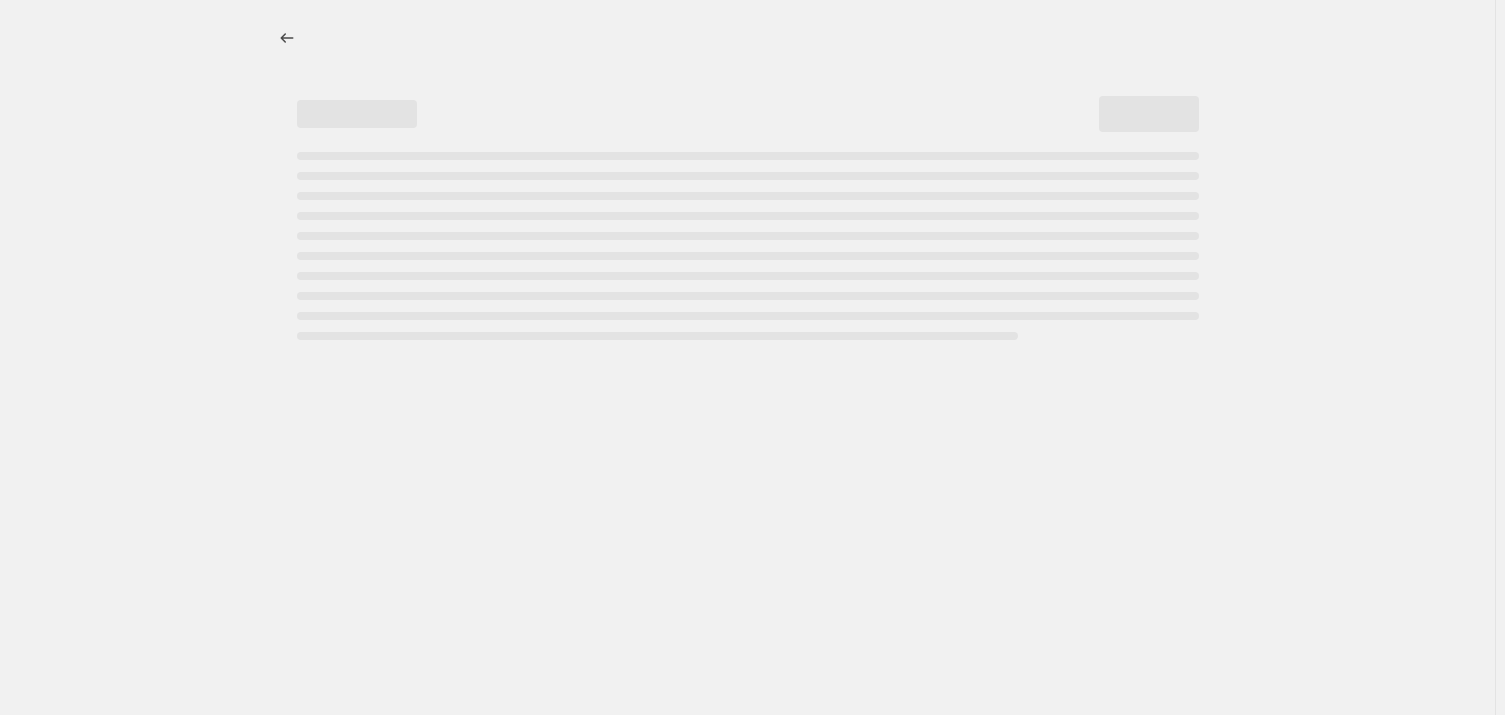select on "percentage" 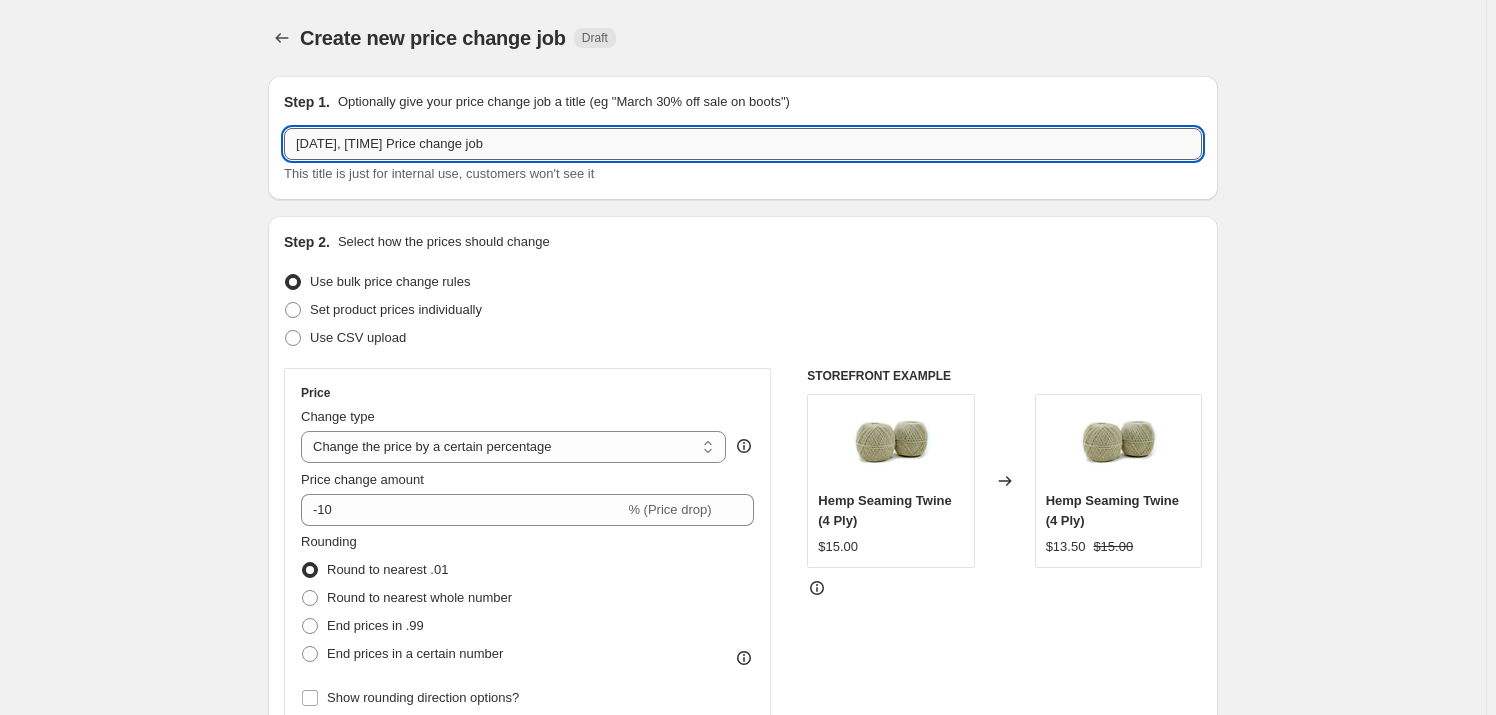 click on "Aug 1, 2025, 4:33:35 PM Price change job" at bounding box center [743, 144] 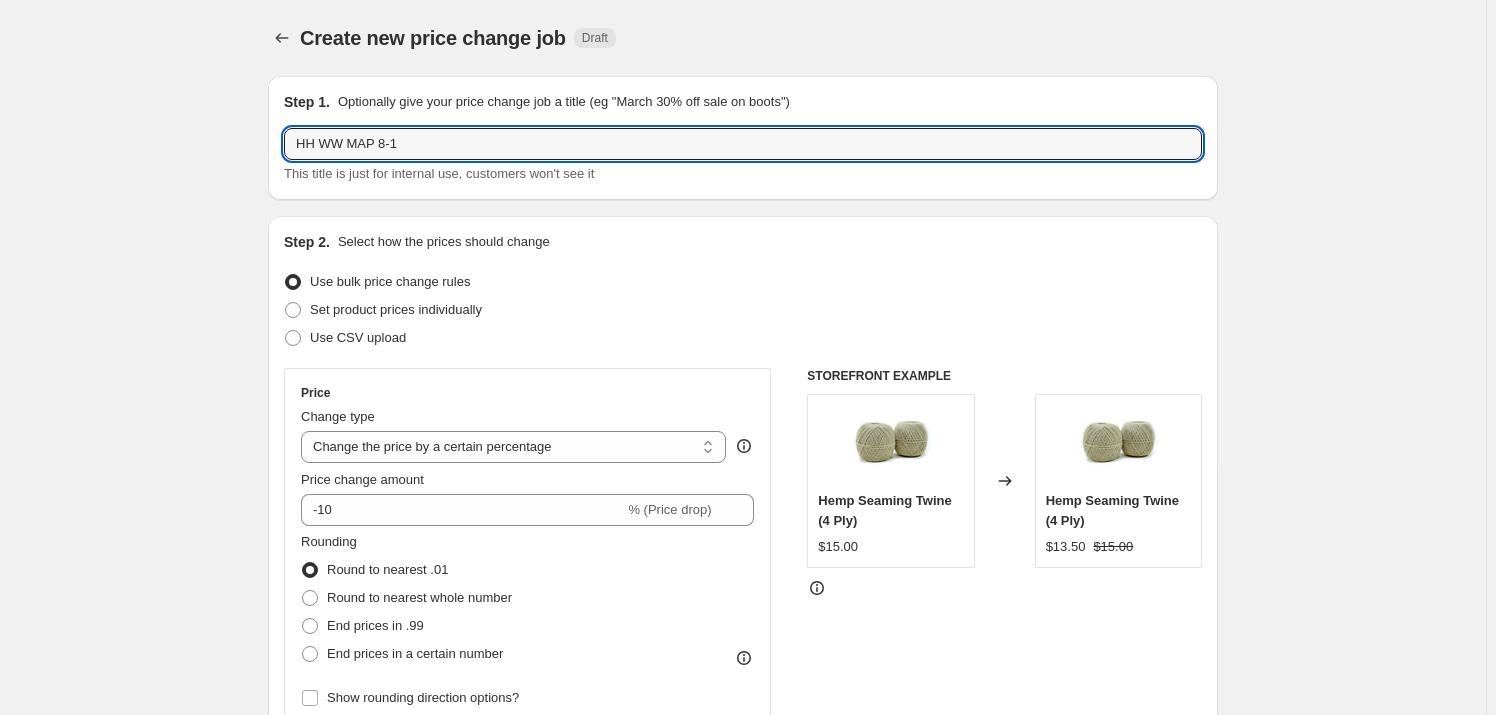 type on "HH WW MAP 8-1" 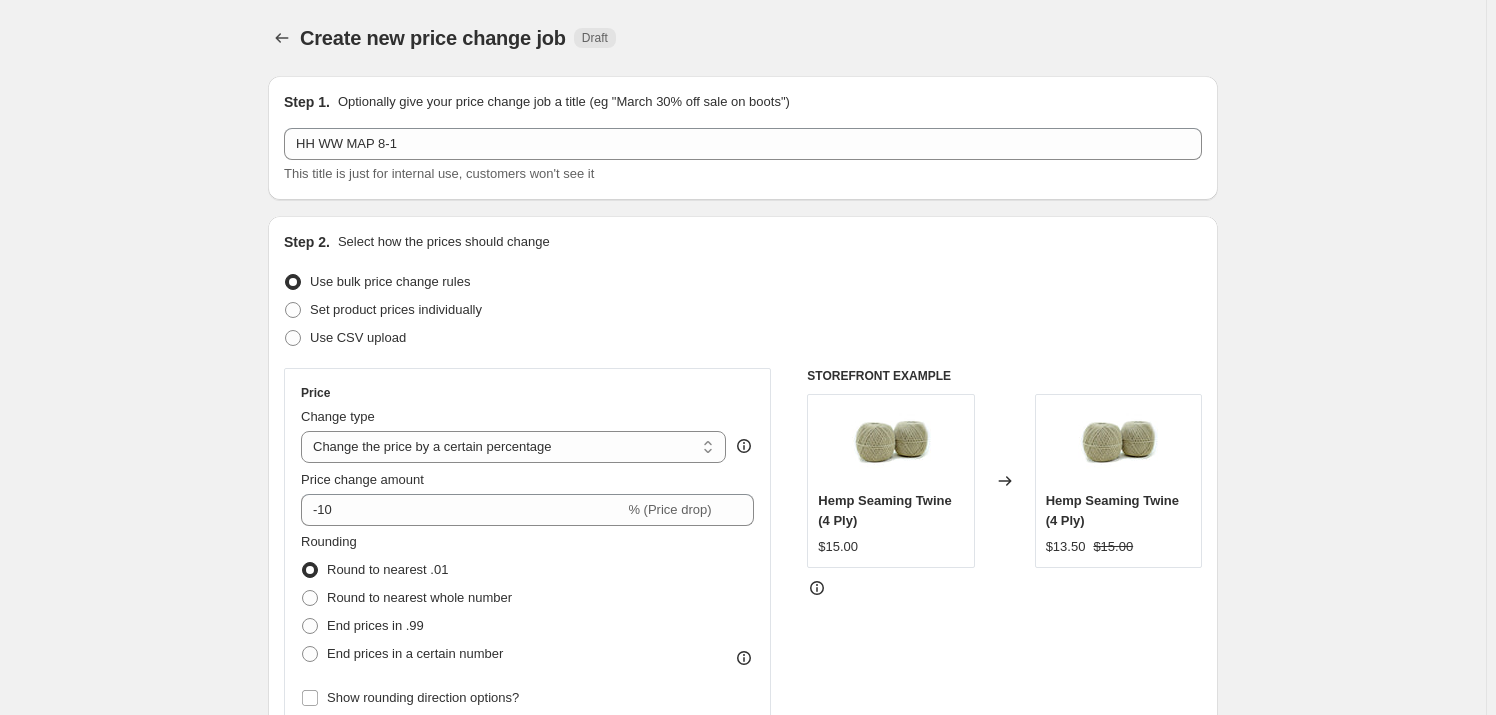 click on "Create new price change job. This page is ready Create new price change job Draft Step 1. Optionally give your price change job a title (eg "March 30% off sale on boots") HH WW MAP 8-1 This title is just for internal use, customers won't see it Step 2. Select how the prices should change Use bulk price change rules Set product prices individually Use CSV upload Price Change type Change the price to a certain amount Change the price by a certain amount Change the price by a certain percentage Change the price to the current compare at price (price before sale) Change the price by a certain amount relative to the compare at price Change the price by a certain percentage relative to the compare at price Don't change the price Change the price by a certain percentage relative to the cost per item Change price to certain cost margin Change the price by a certain percentage Price change amount -10 % (Price drop) Rounding Round to nearest .01 Round to nearest whole number End prices in .99 Compare at price $15.00" at bounding box center [743, 999] 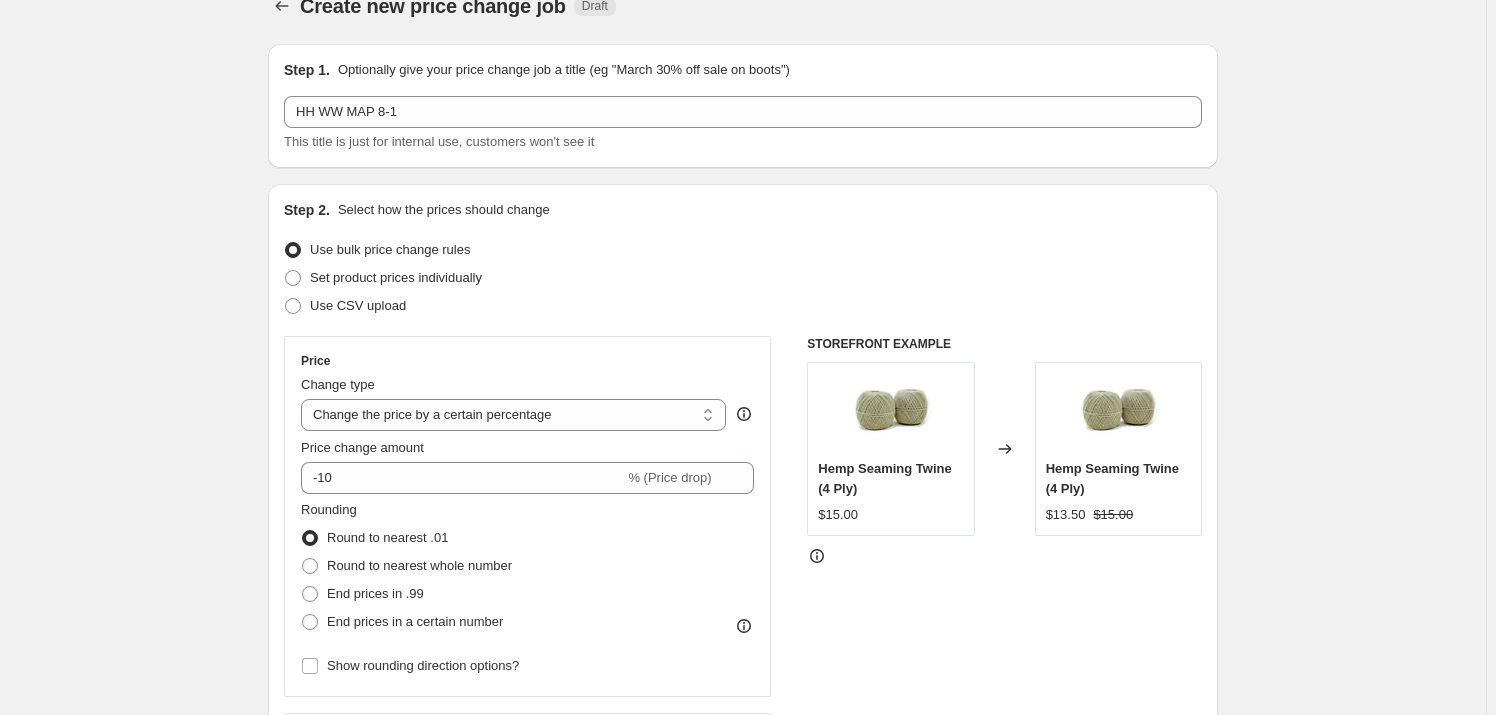 drag, startPoint x: 248, startPoint y: 265, endPoint x: 491, endPoint y: 439, distance: 298.8729 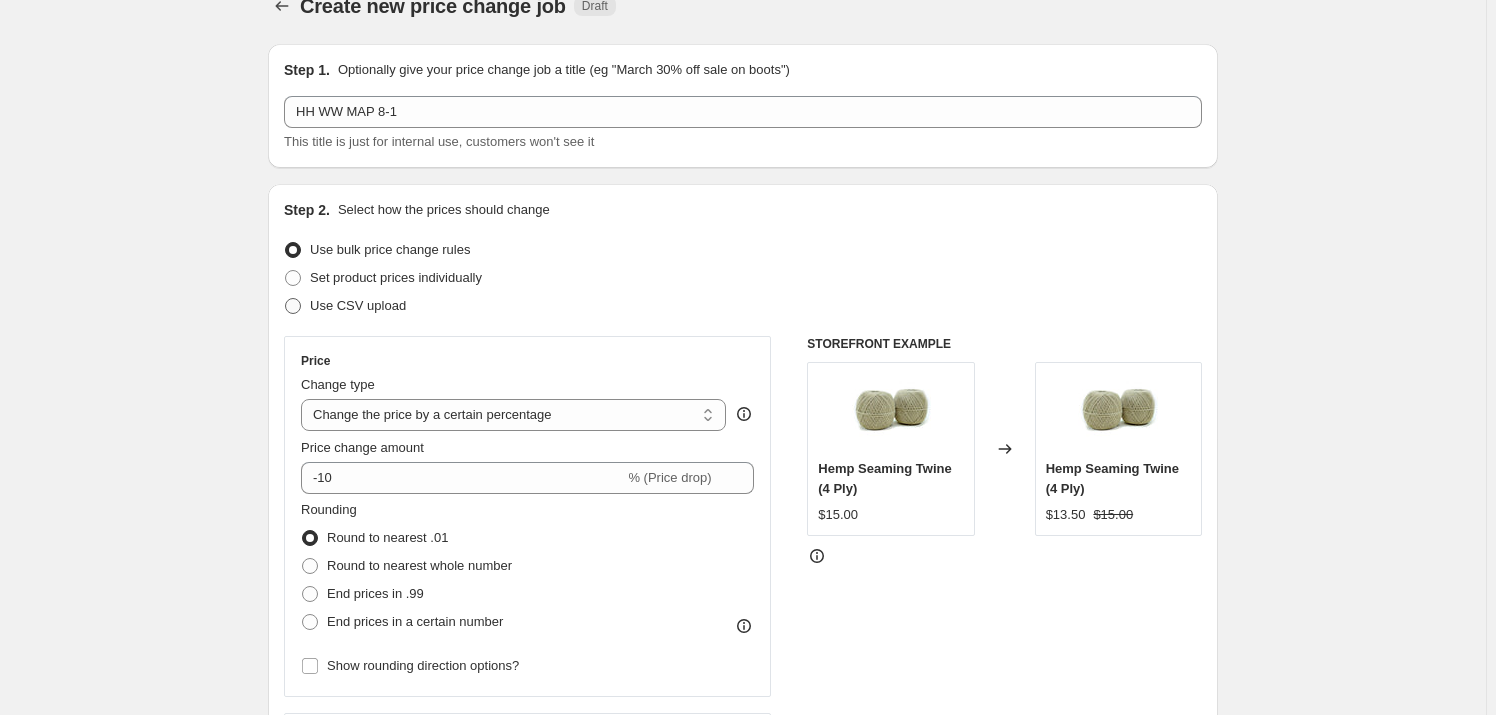 scroll, scrollTop: 42, scrollLeft: 0, axis: vertical 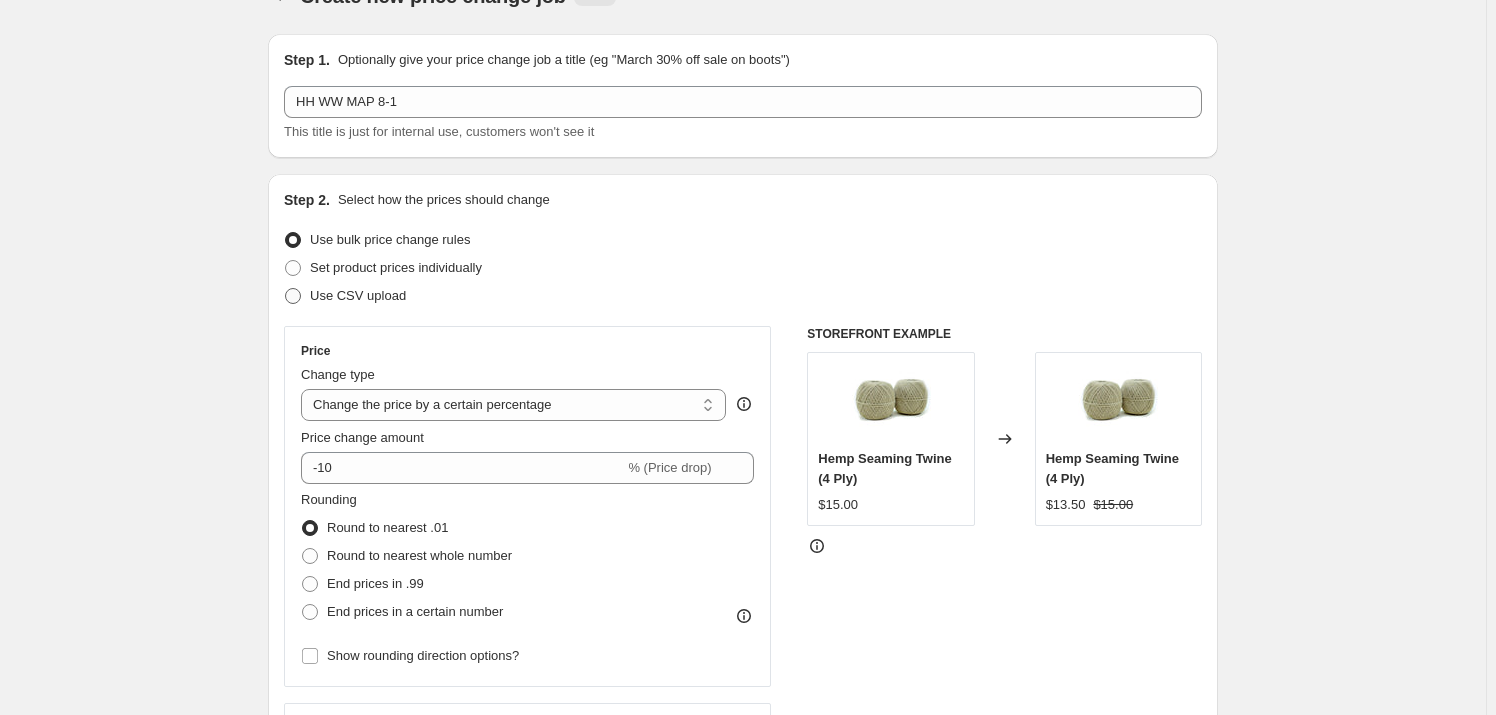 click at bounding box center (293, 296) 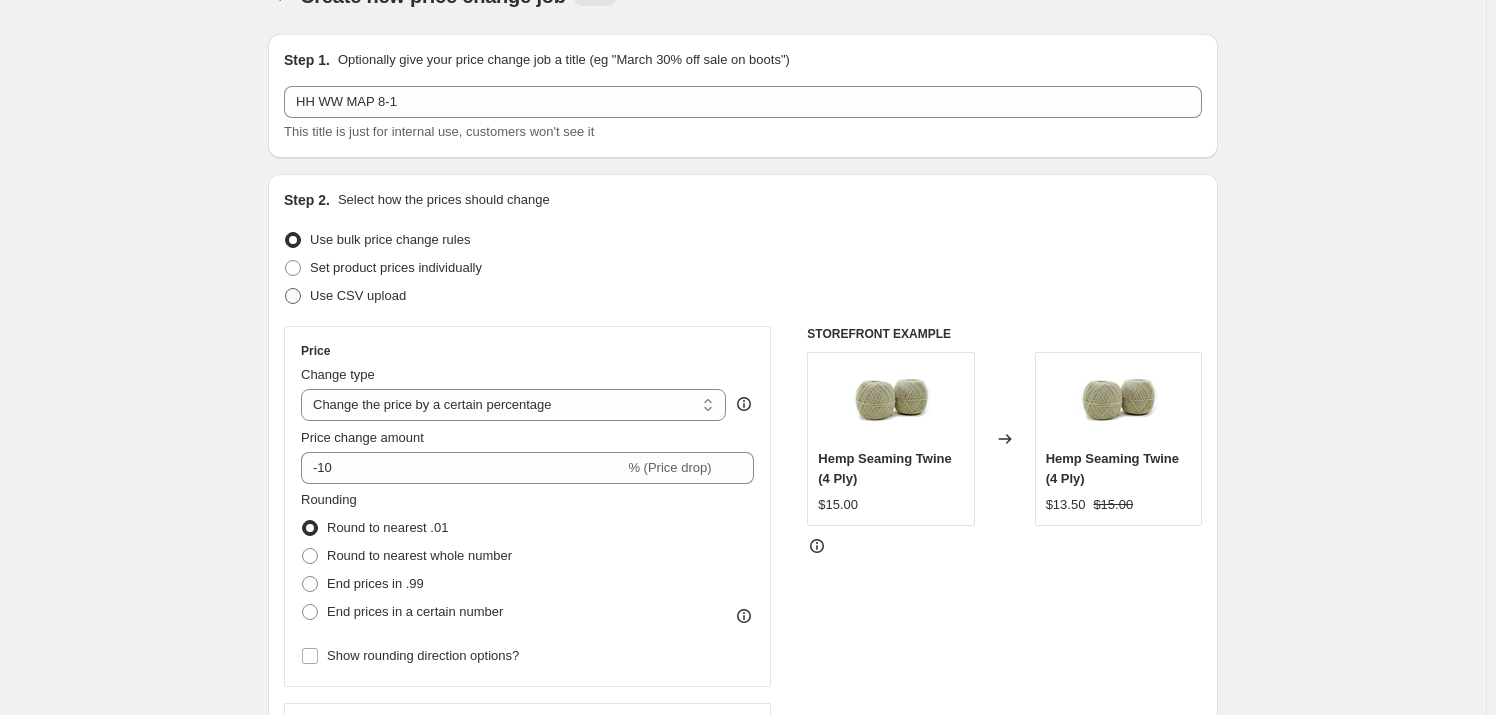 radio on "true" 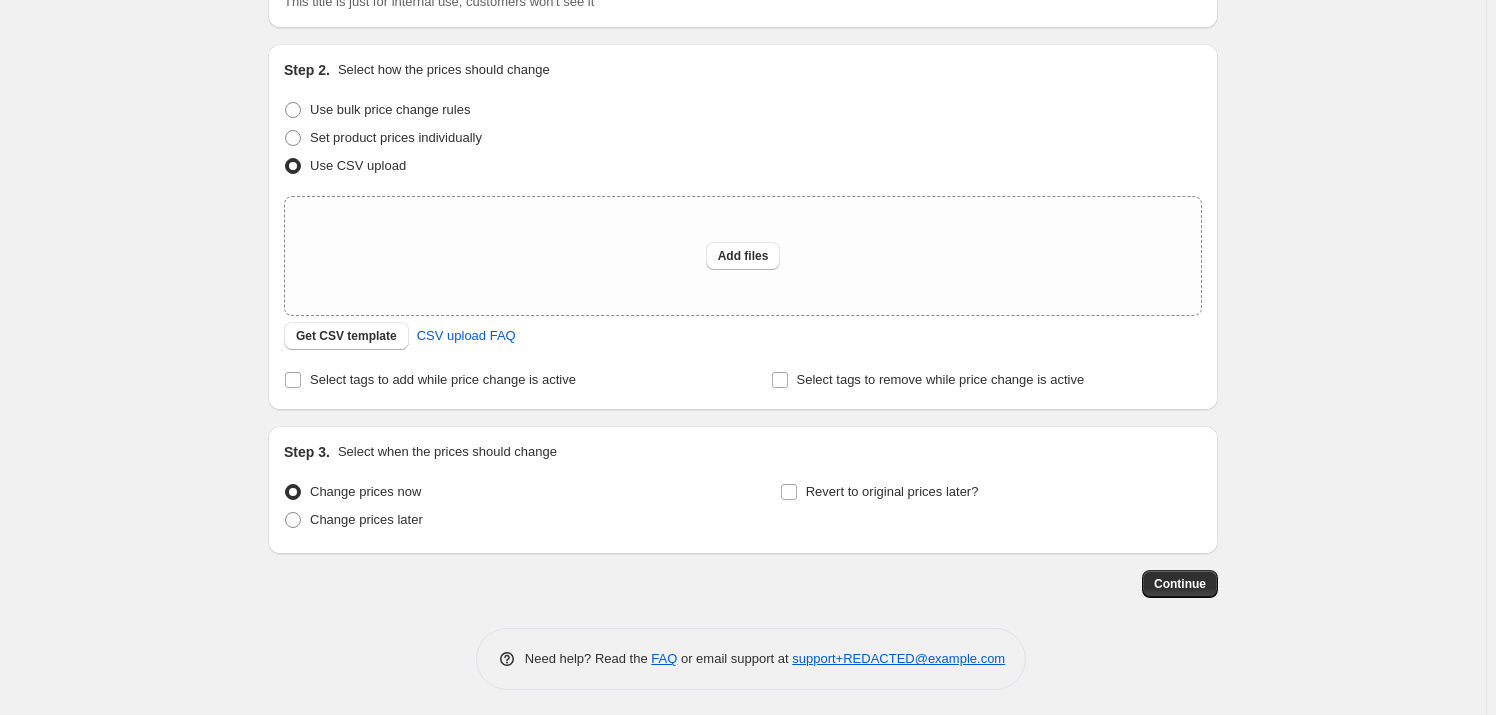 scroll, scrollTop: 176, scrollLeft: 0, axis: vertical 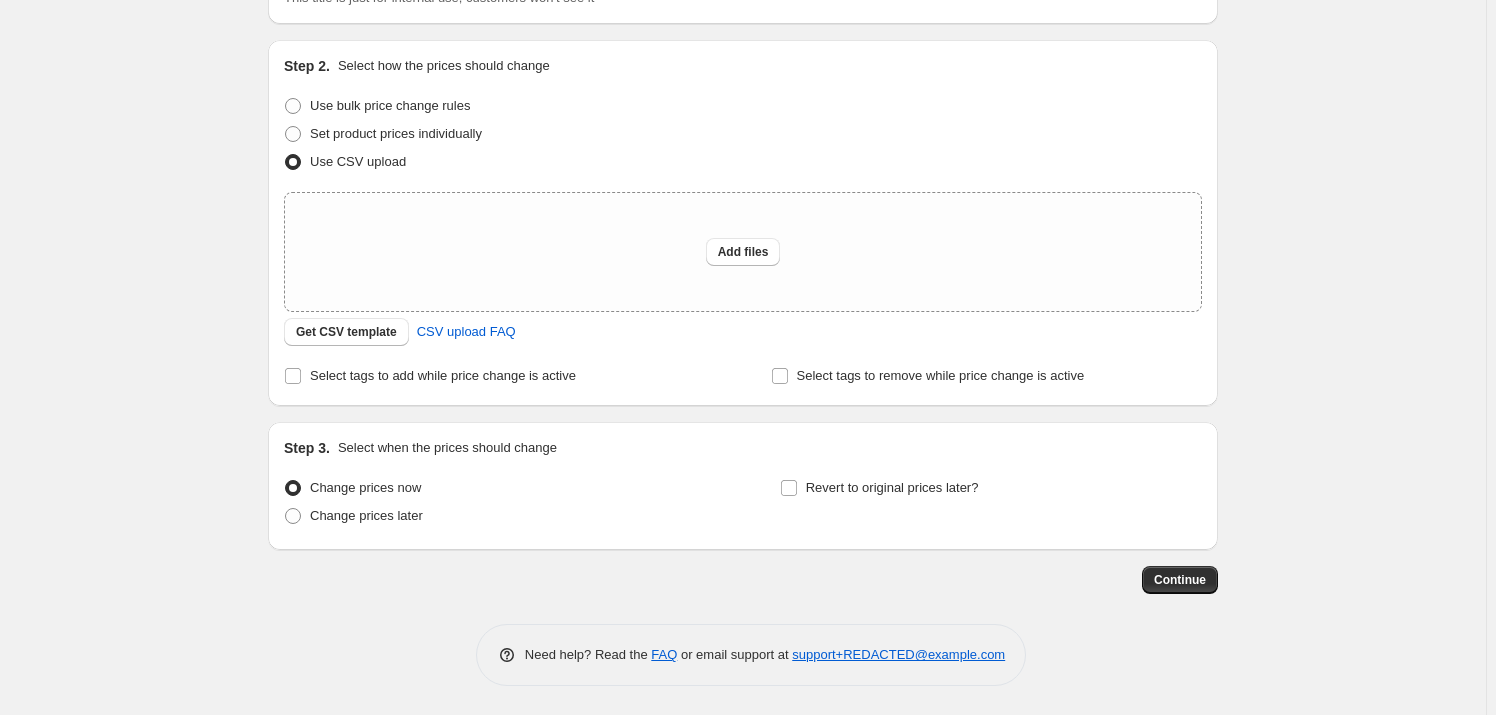 drag, startPoint x: 231, startPoint y: 288, endPoint x: 470, endPoint y: 479, distance: 305.94443 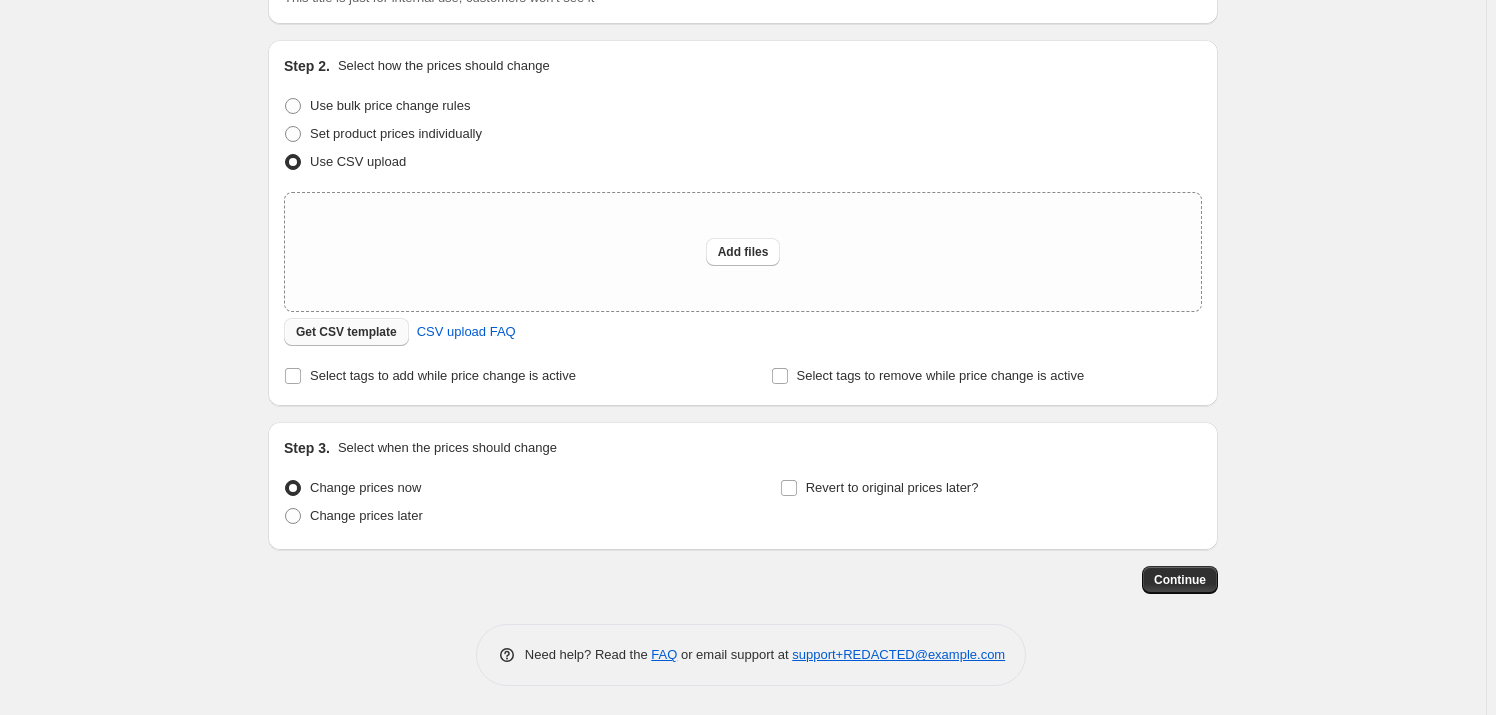 click on "Get CSV template" at bounding box center [346, 332] 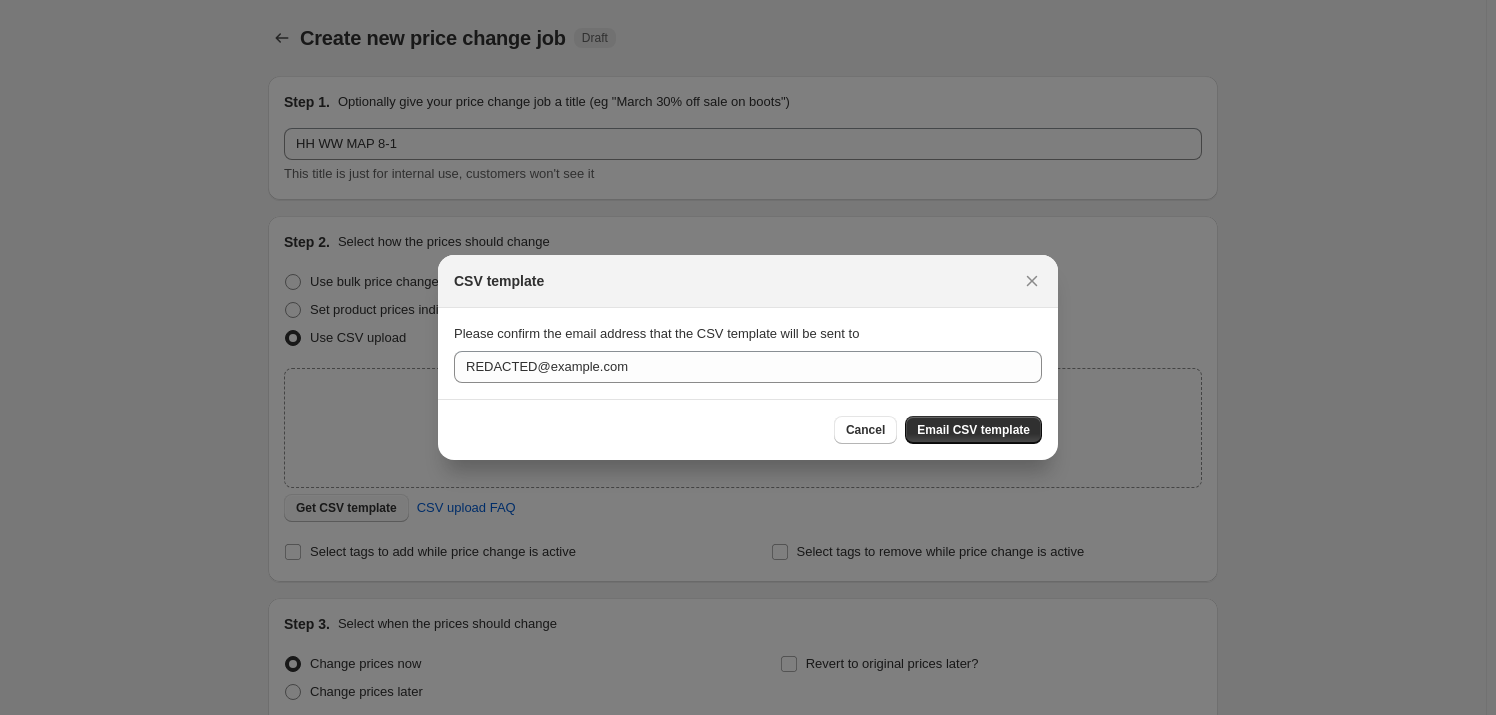 scroll, scrollTop: 0, scrollLeft: 0, axis: both 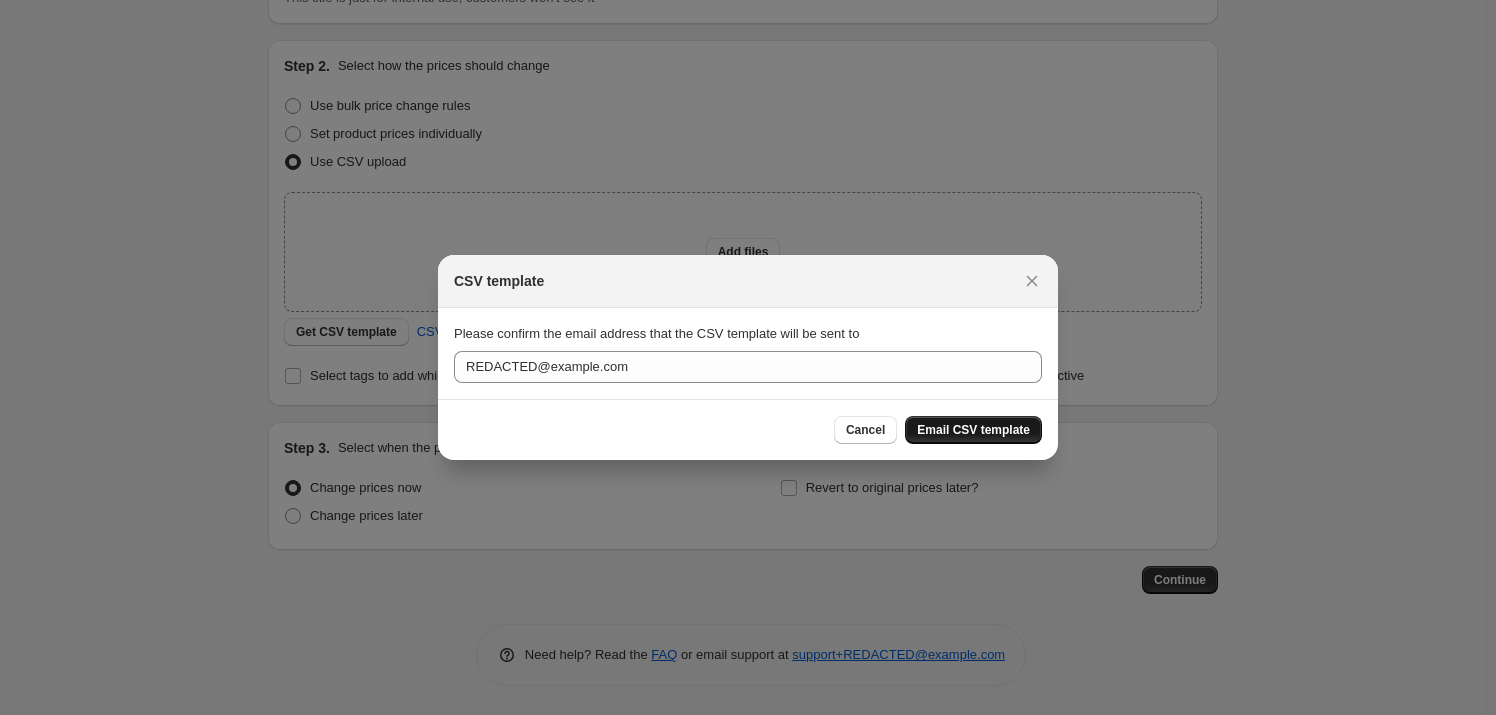 click on "Email CSV template" at bounding box center [973, 430] 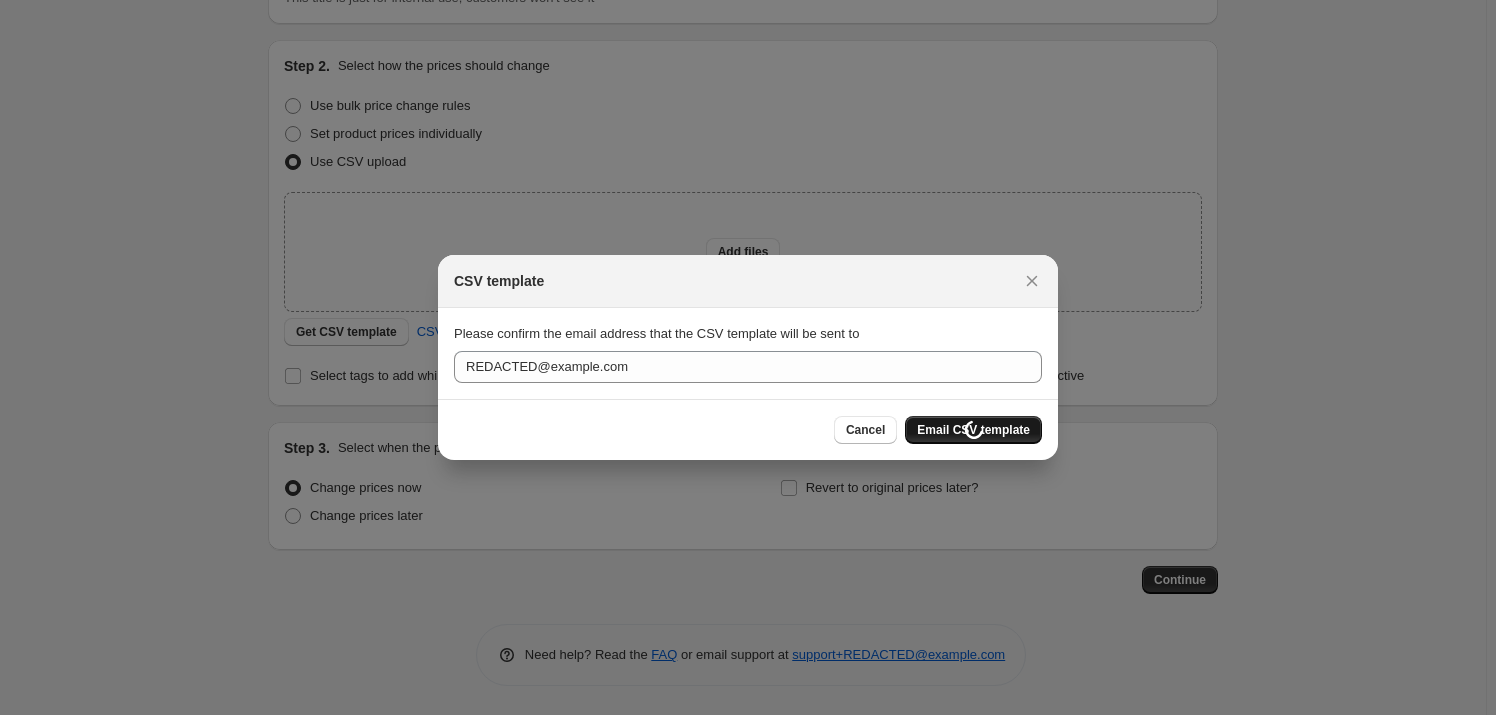 scroll, scrollTop: 176, scrollLeft: 0, axis: vertical 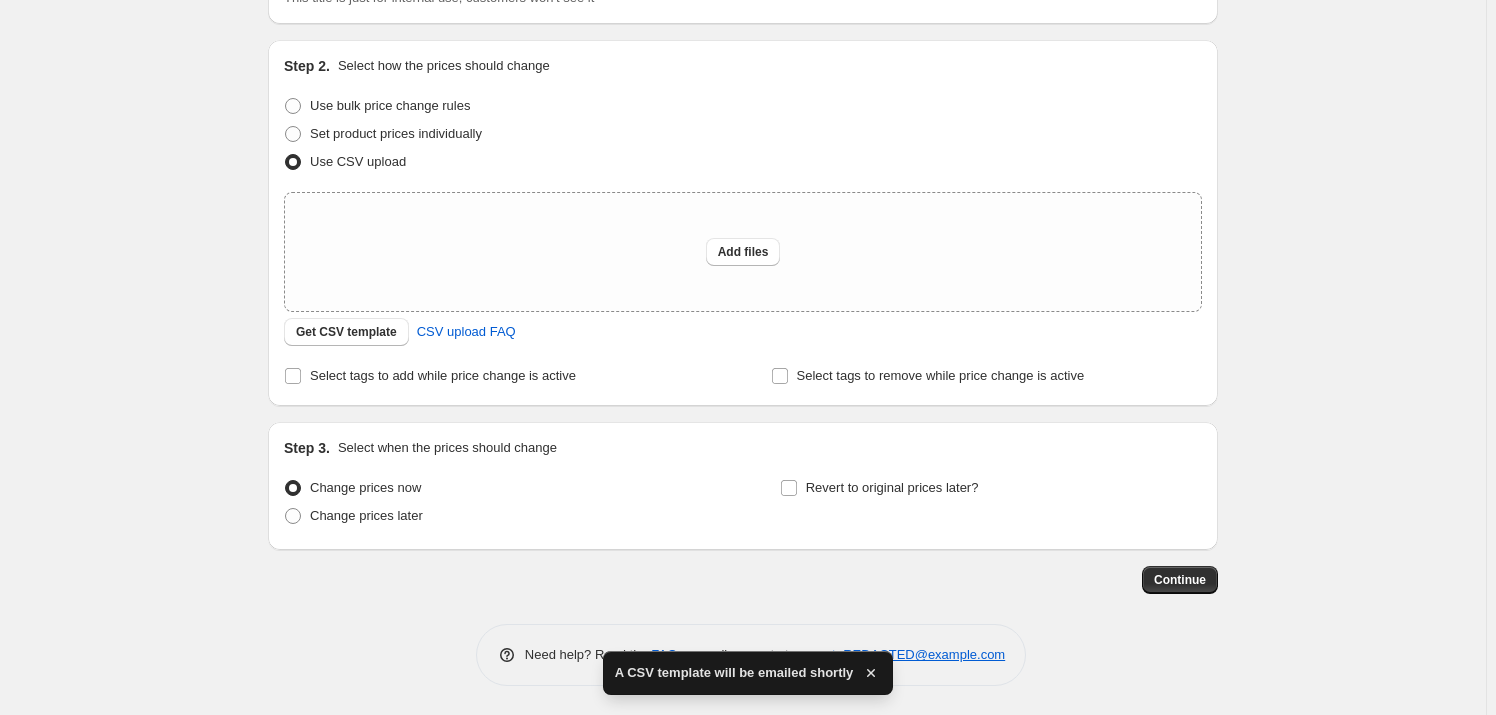 click on "Create new price change job. This page is ready Create new price change job Draft Step 1. Optionally give your price change job a title (eg "March 30% off sale on boots") HH WW MAP 8-1 This title is just for internal use, customers won't see it Step 2. Select how the prices should change Use bulk price change rules Set product prices individually Use CSV upload Upload files Add files Get CSV template CSV upload FAQ Select tags to add while price change is active Select tags to remove while price change is active Step 3. Select when the prices should change Change prices now Change prices later Revert to original prices later? Continue Need help? Read the   FAQ   or email support at   support+a4368@northern-apps.com" at bounding box center [743, 270] 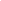 select on "percentage" 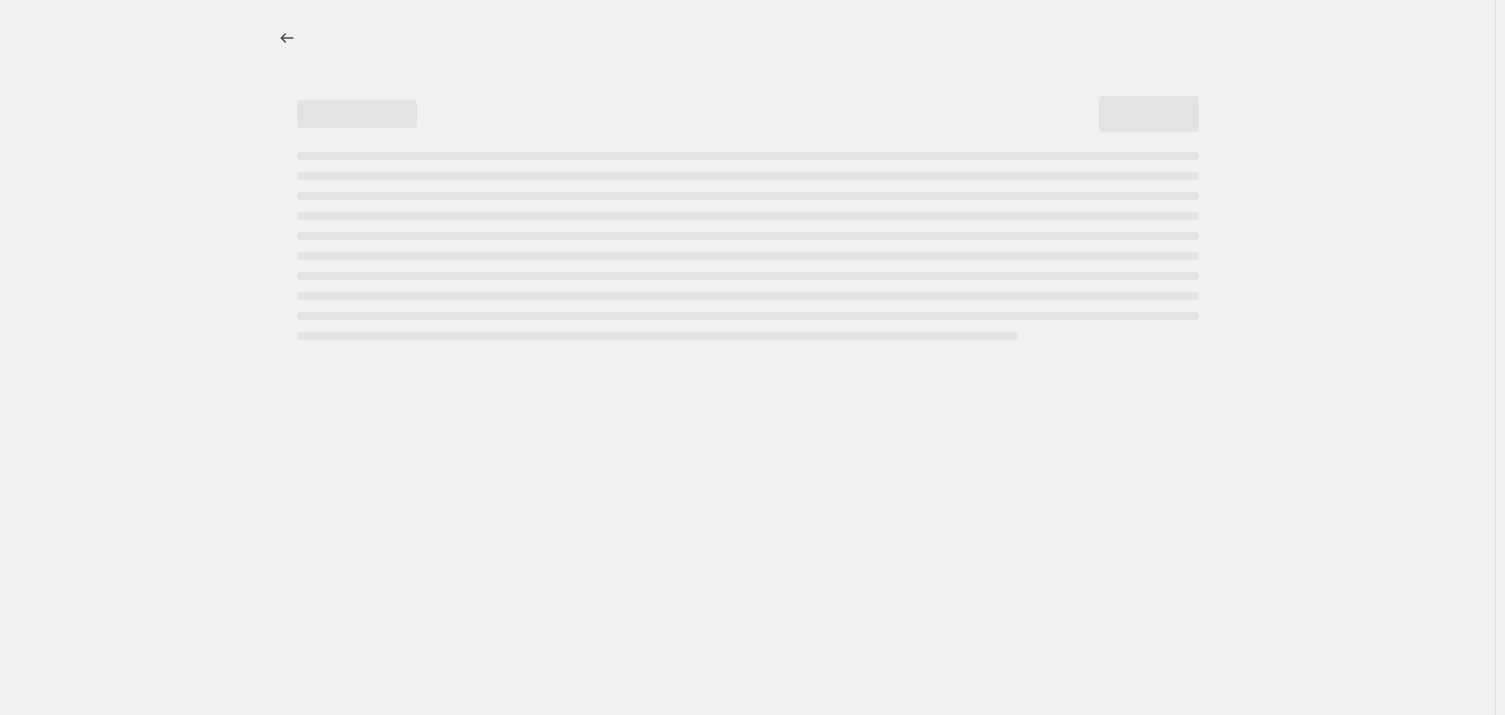 select on "percentage" 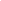 select on "percentage" 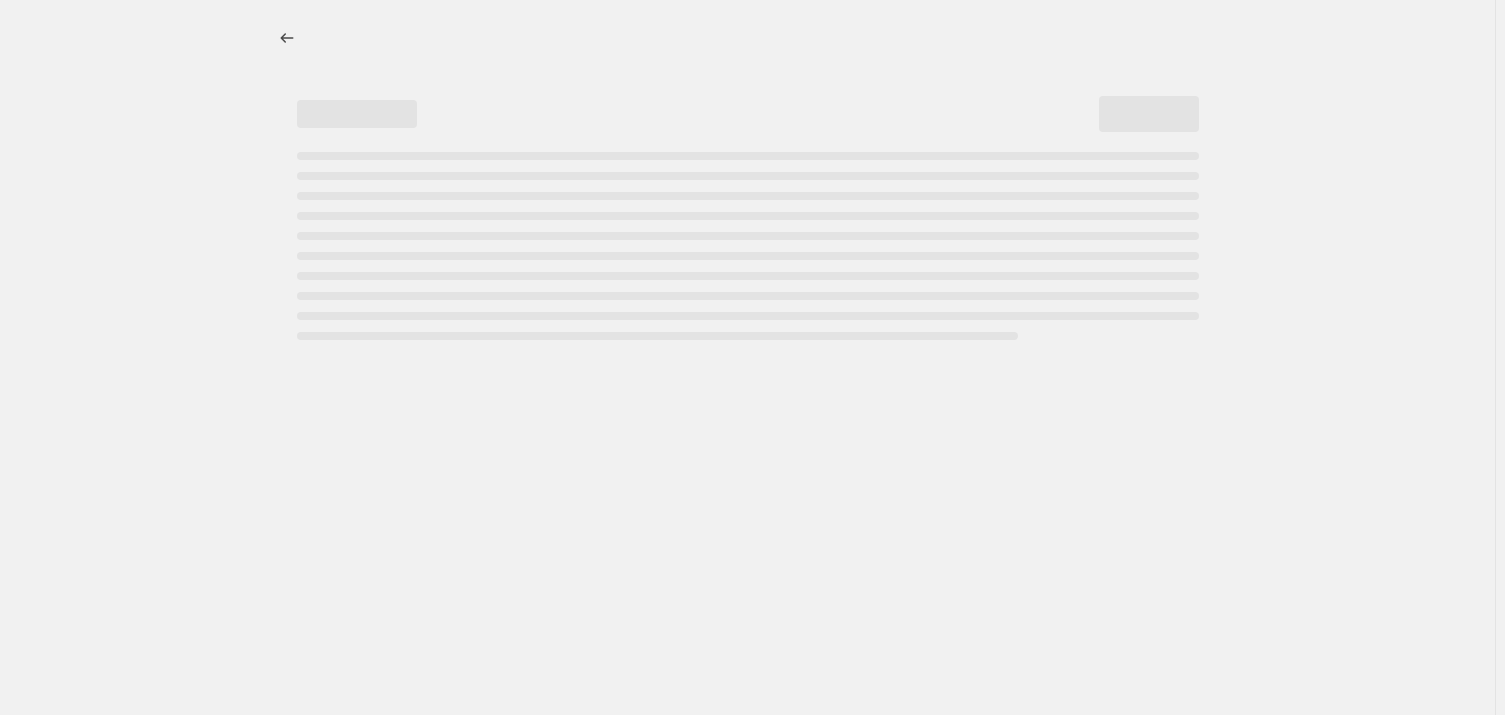 select on "percentage" 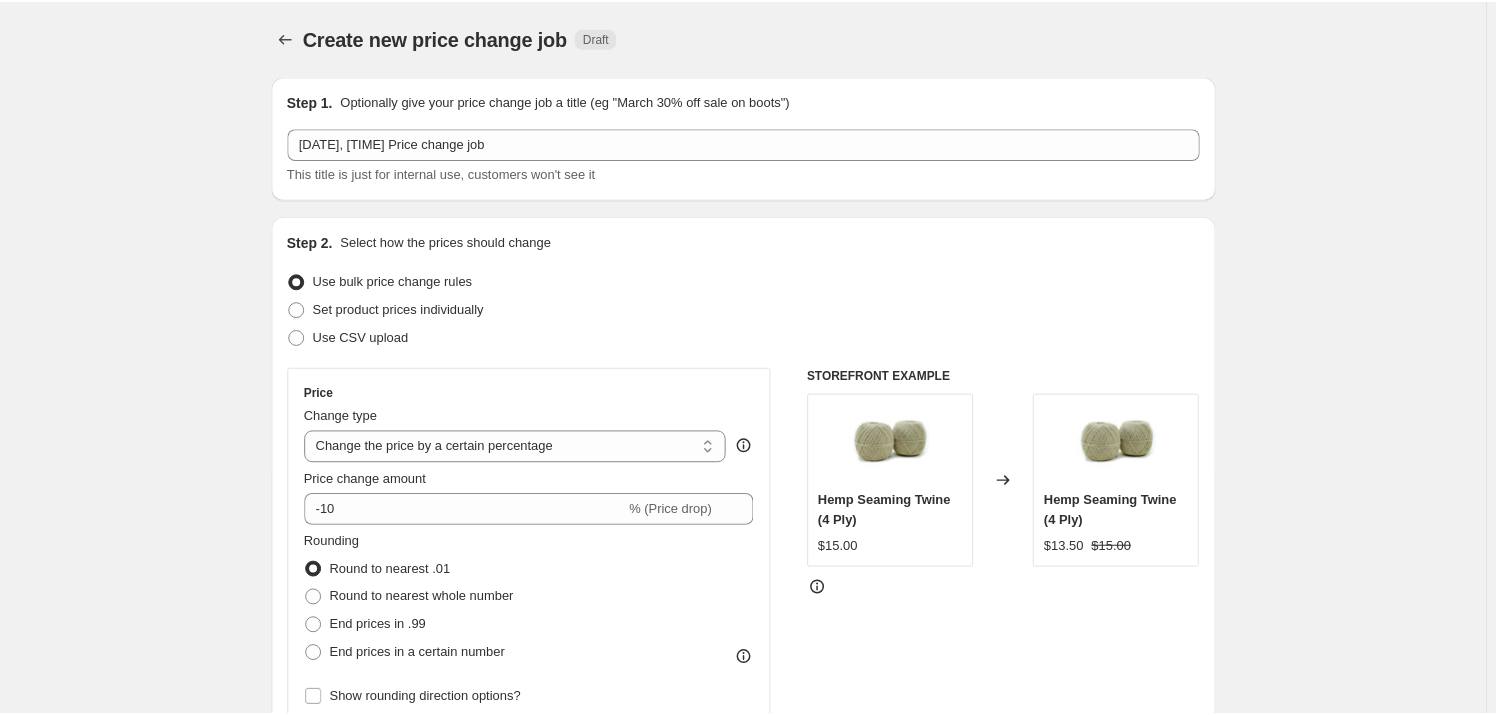 scroll, scrollTop: 0, scrollLeft: 0, axis: both 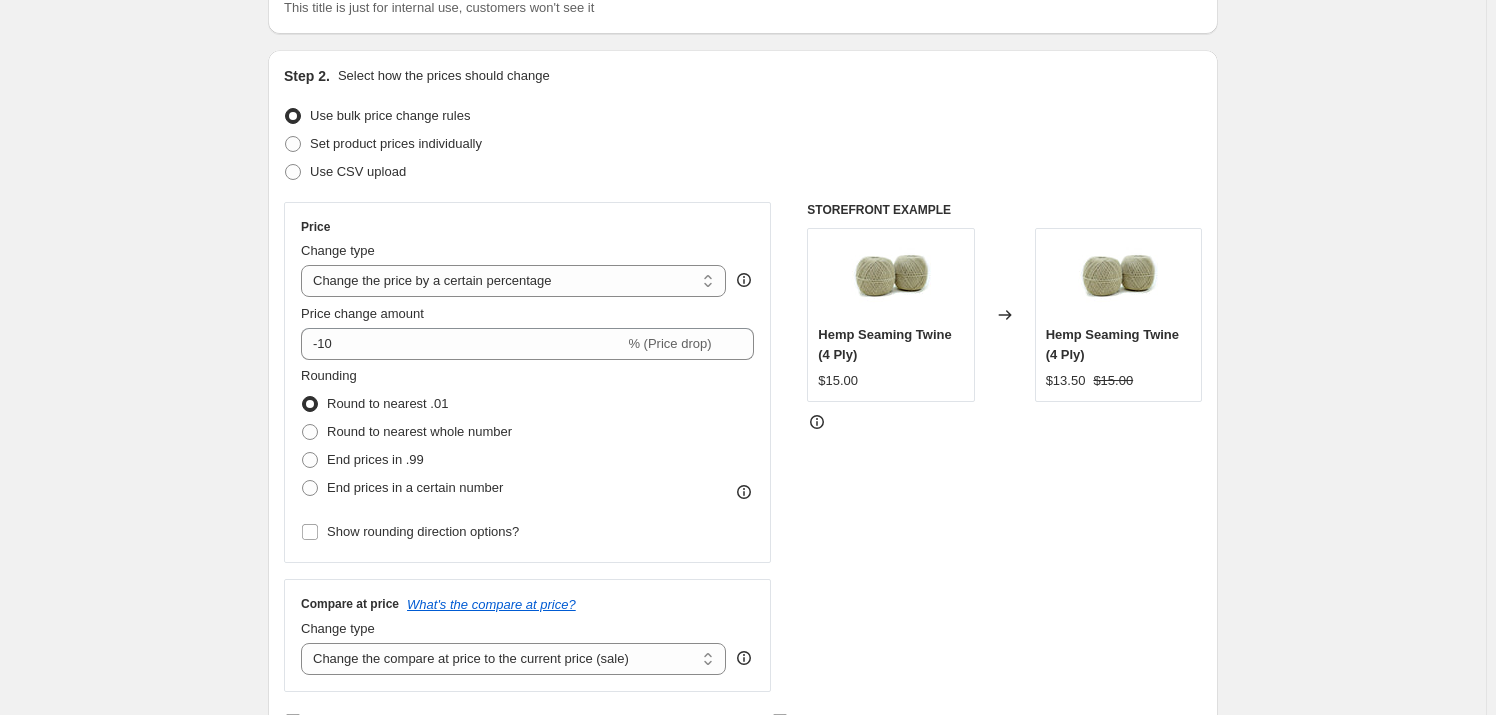 drag, startPoint x: 227, startPoint y: 294, endPoint x: 468, endPoint y: 479, distance: 303.81903 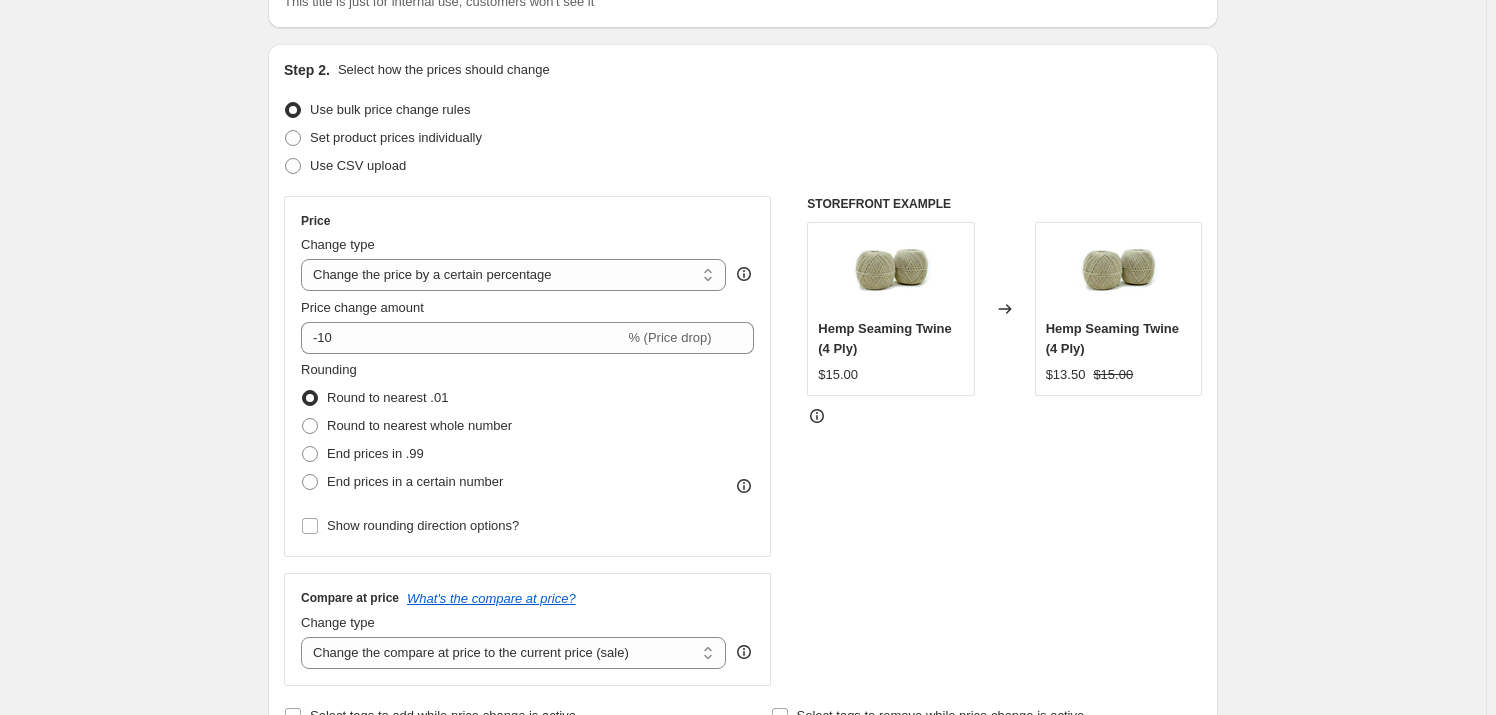 scroll, scrollTop: 167, scrollLeft: 0, axis: vertical 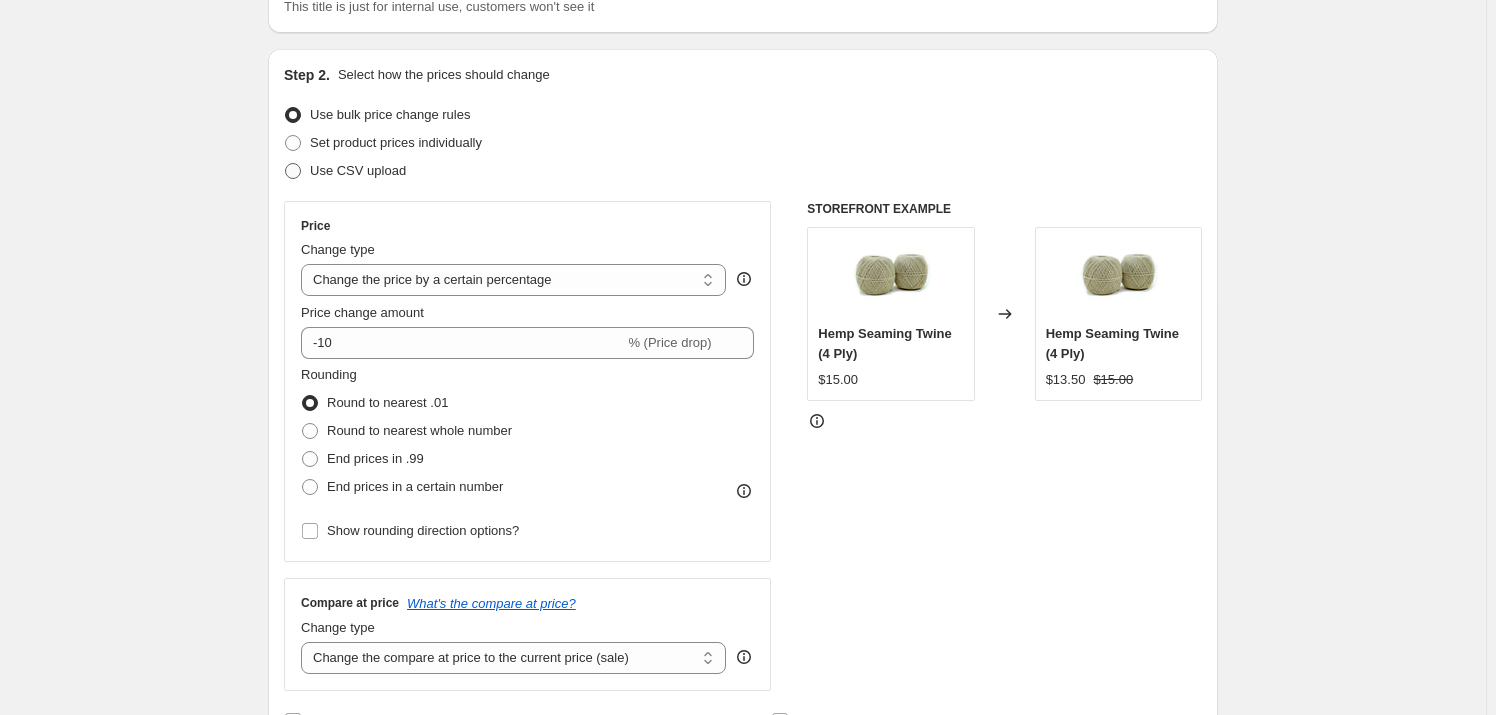 click at bounding box center [293, 171] 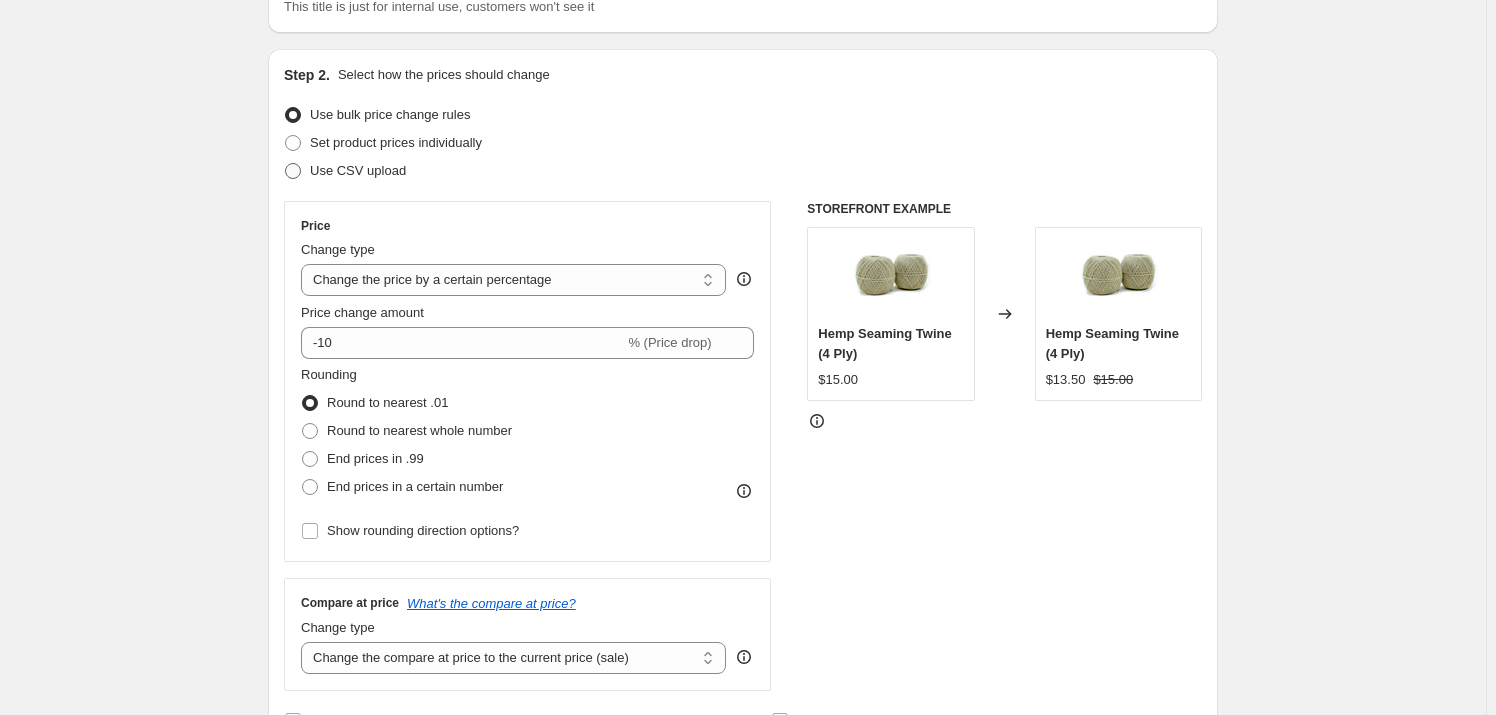 radio on "true" 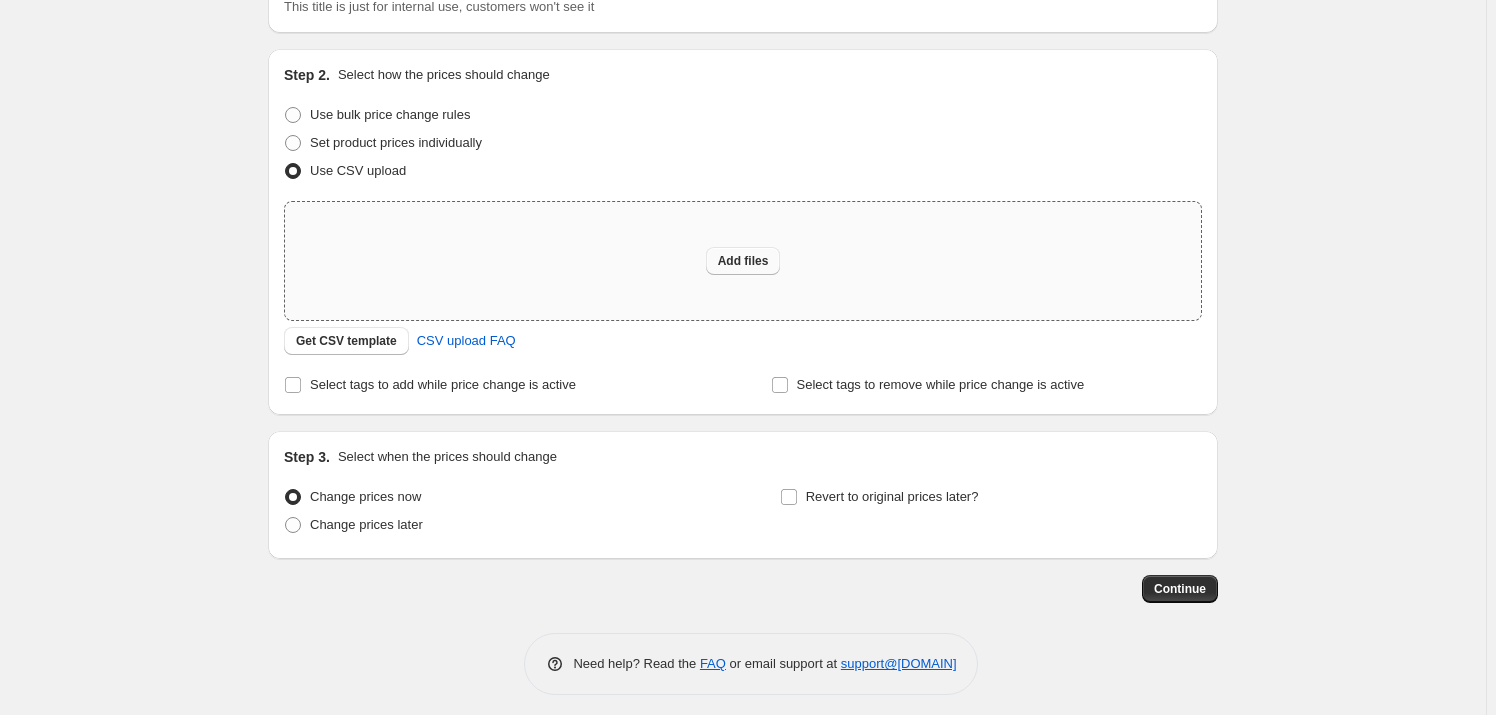 click on "Add files" at bounding box center [743, 261] 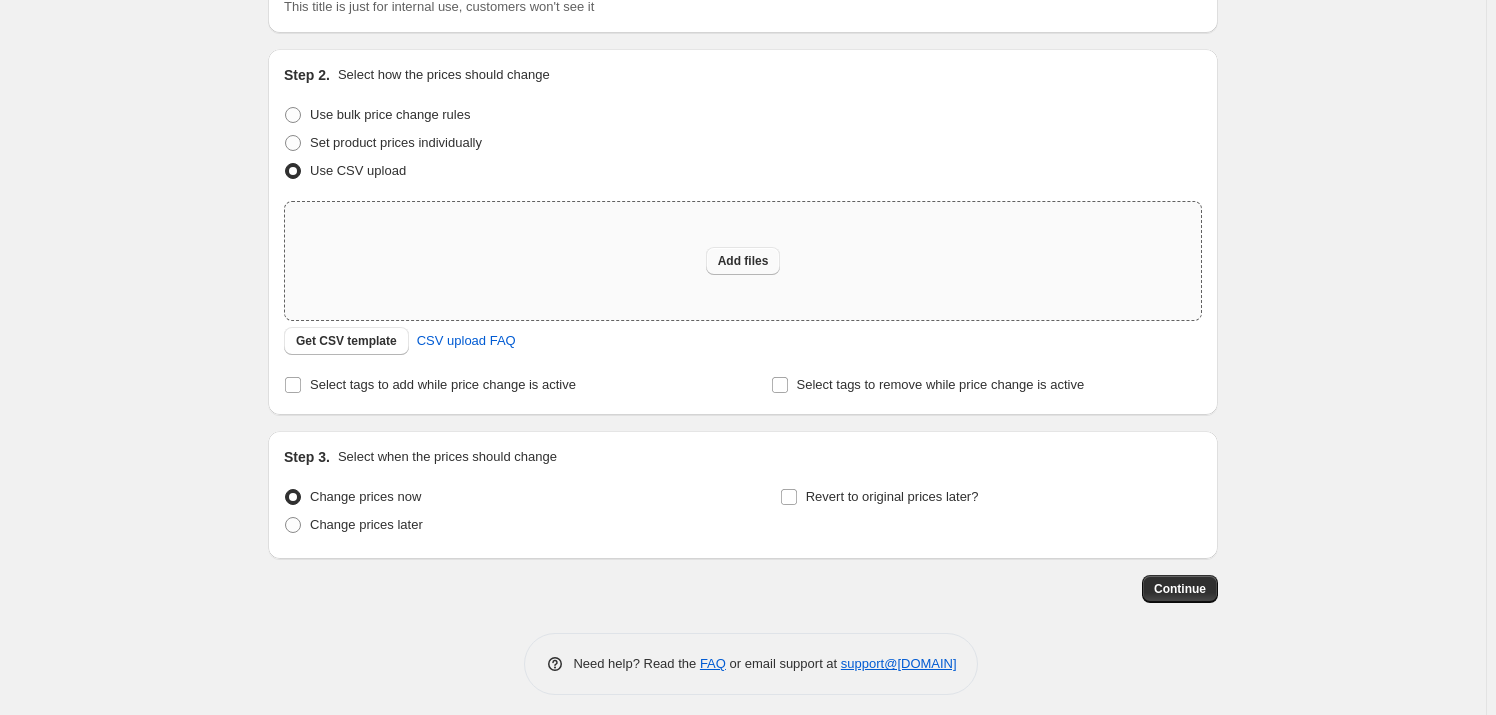 type on "C:\fakepath\Copy of Helly Hansen Workwear FW25 MAP List - US.xlsx" 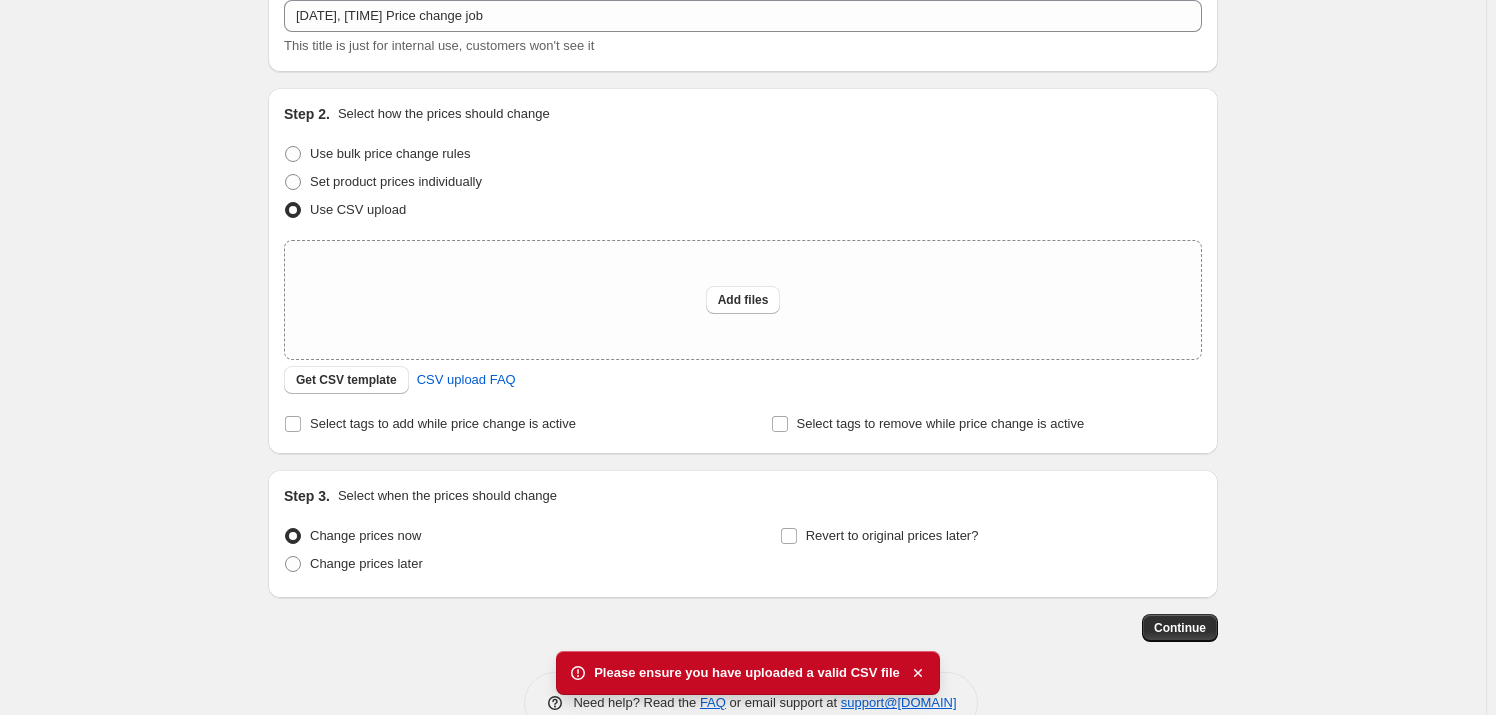 scroll, scrollTop: 0, scrollLeft: 0, axis: both 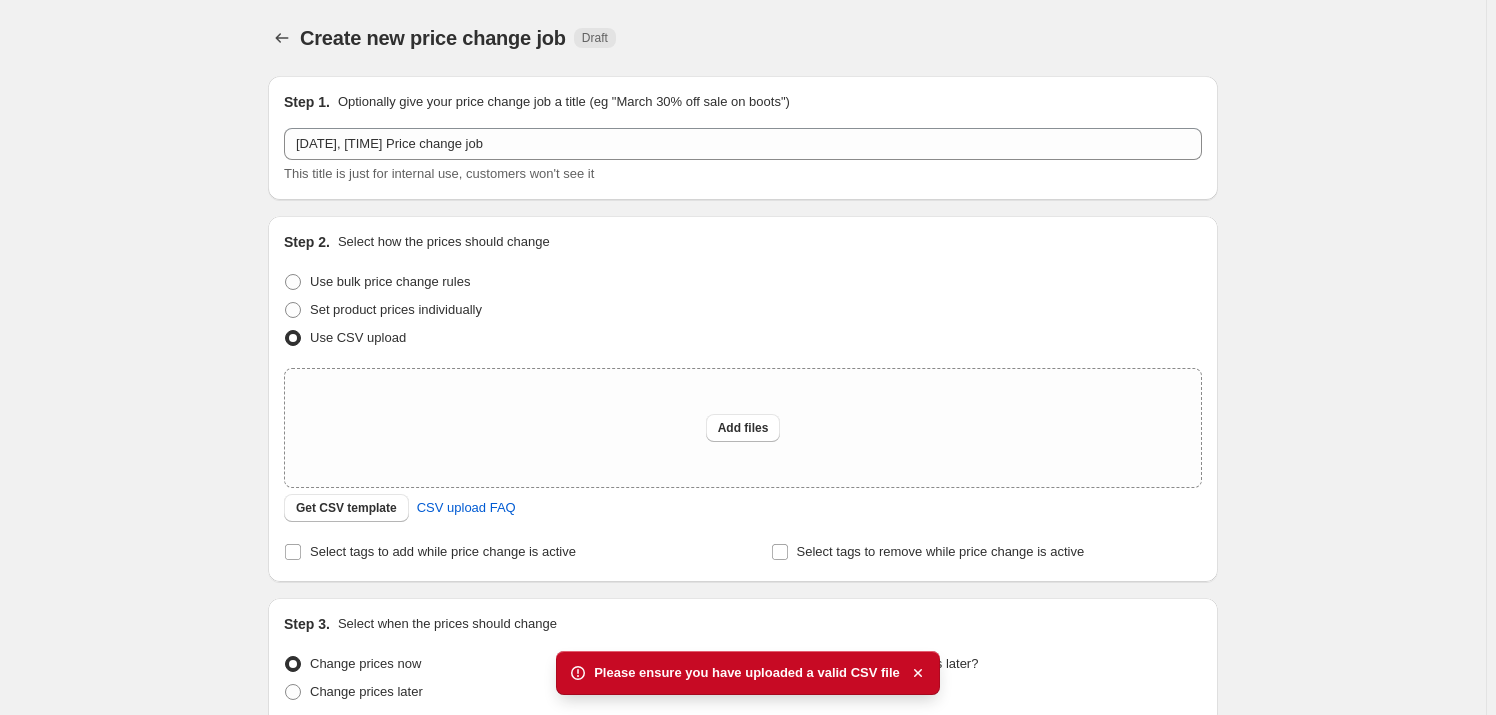 drag, startPoint x: 130, startPoint y: 188, endPoint x: 402, endPoint y: 170, distance: 272.59494 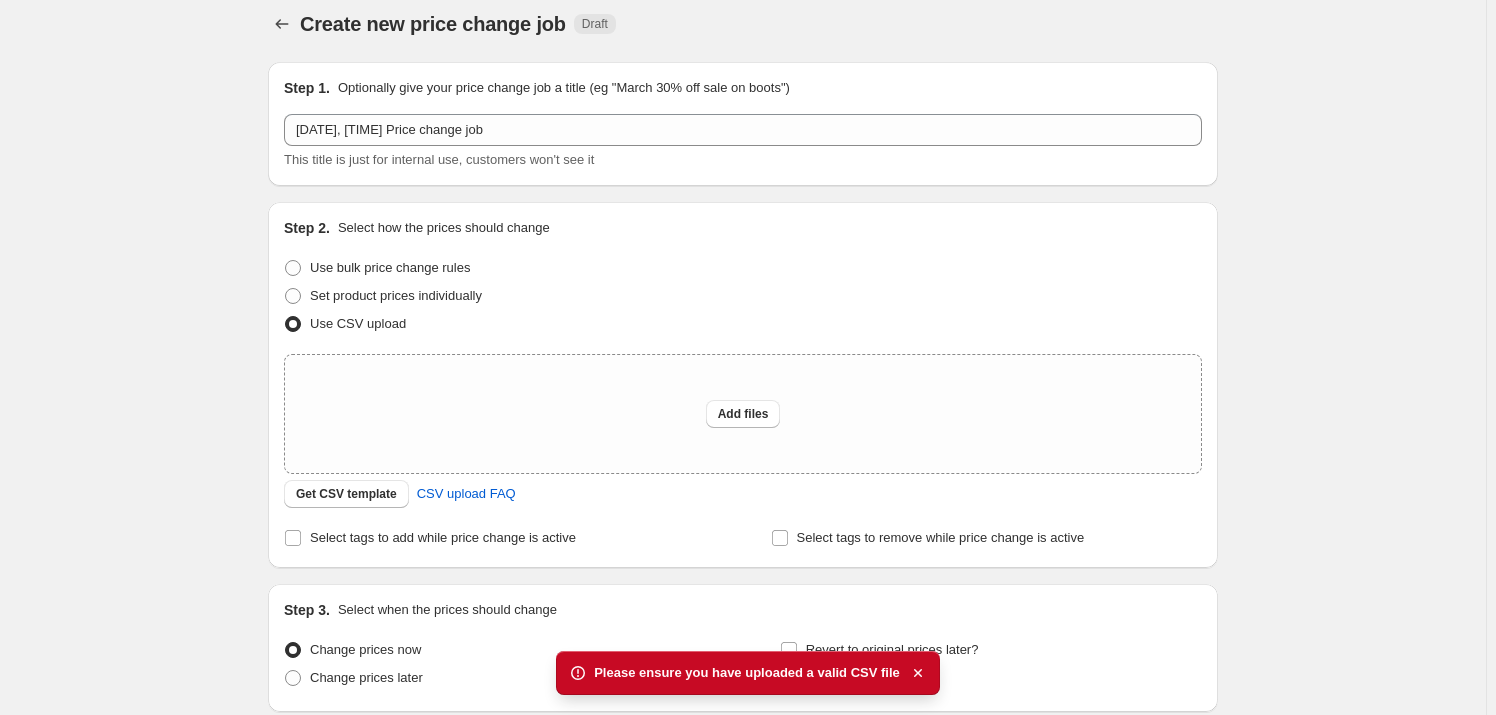 scroll, scrollTop: 0, scrollLeft: 0, axis: both 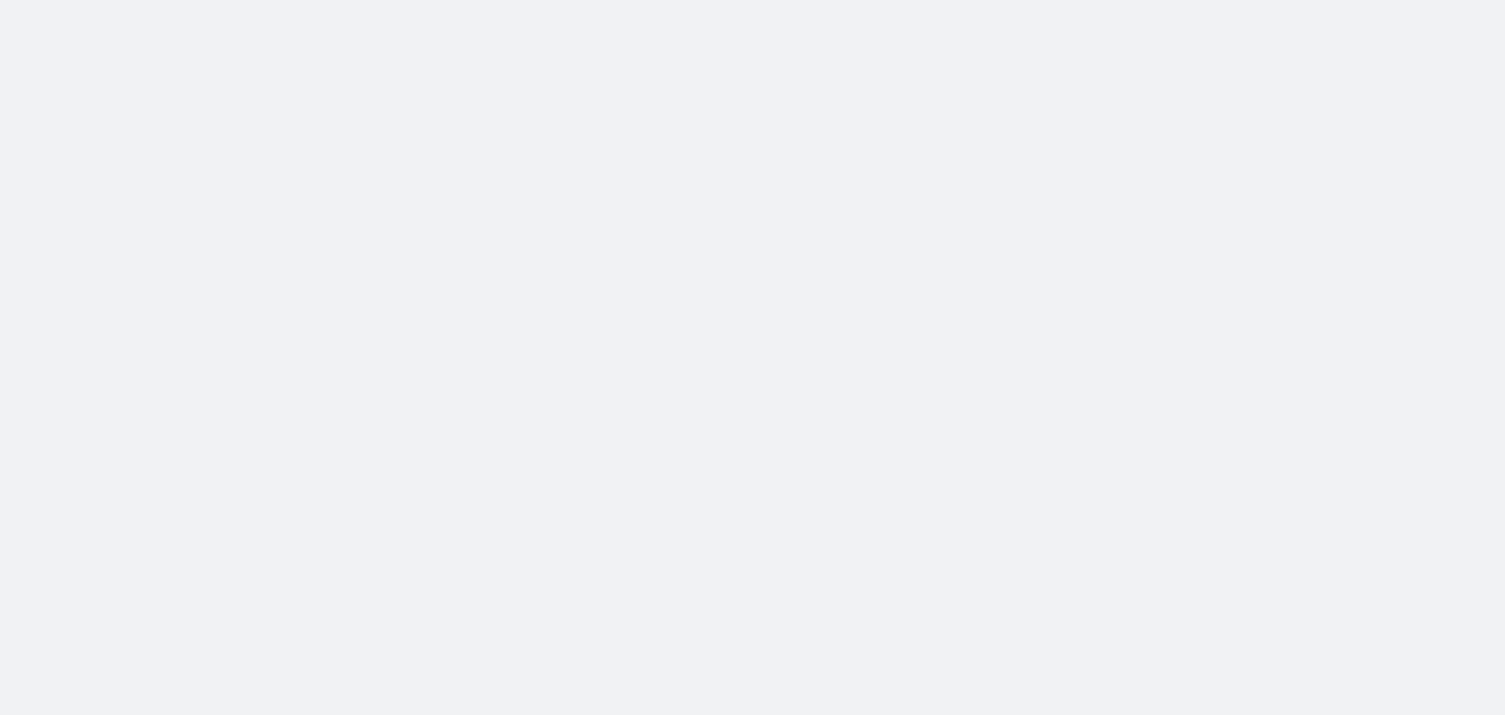 select on "percentage" 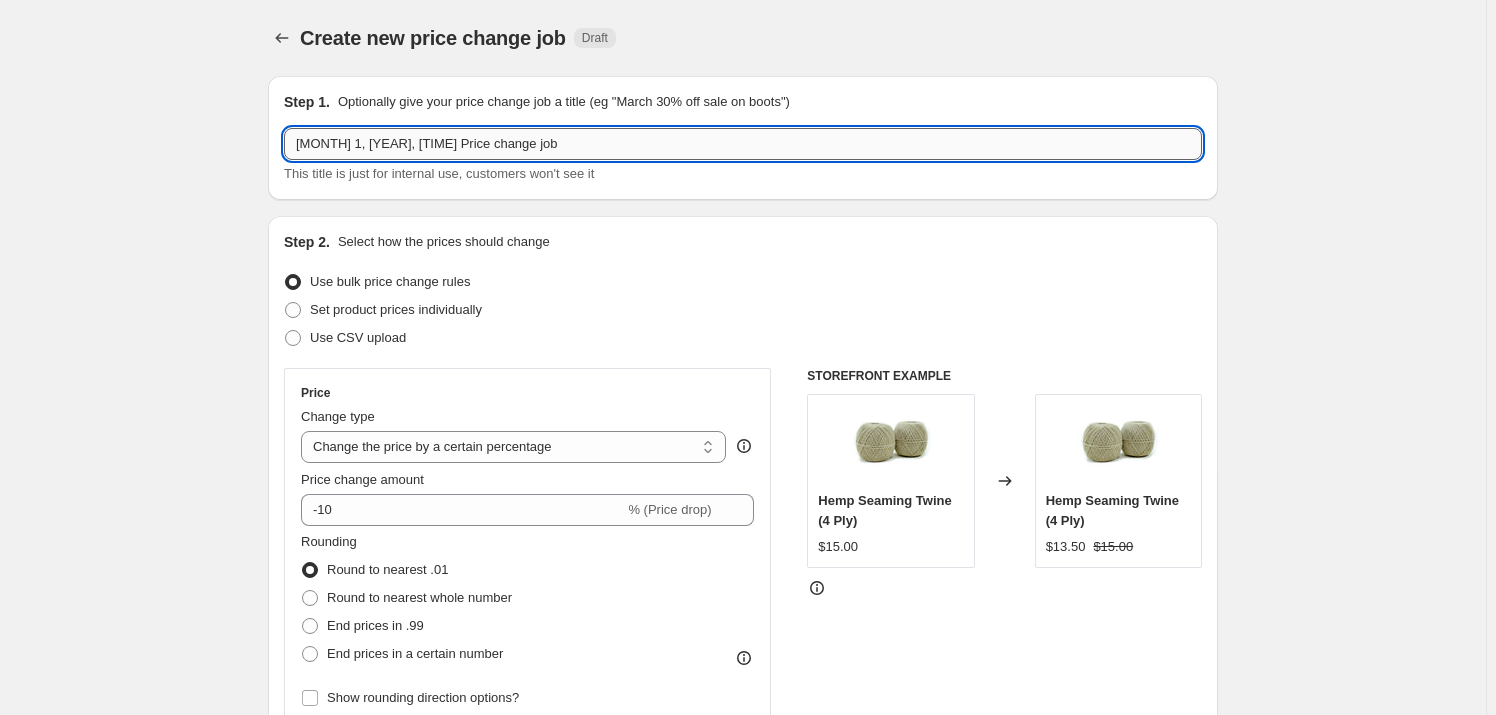click on "[MONTH] 1, [YEAR], [TIME] Price change job" at bounding box center (743, 144) 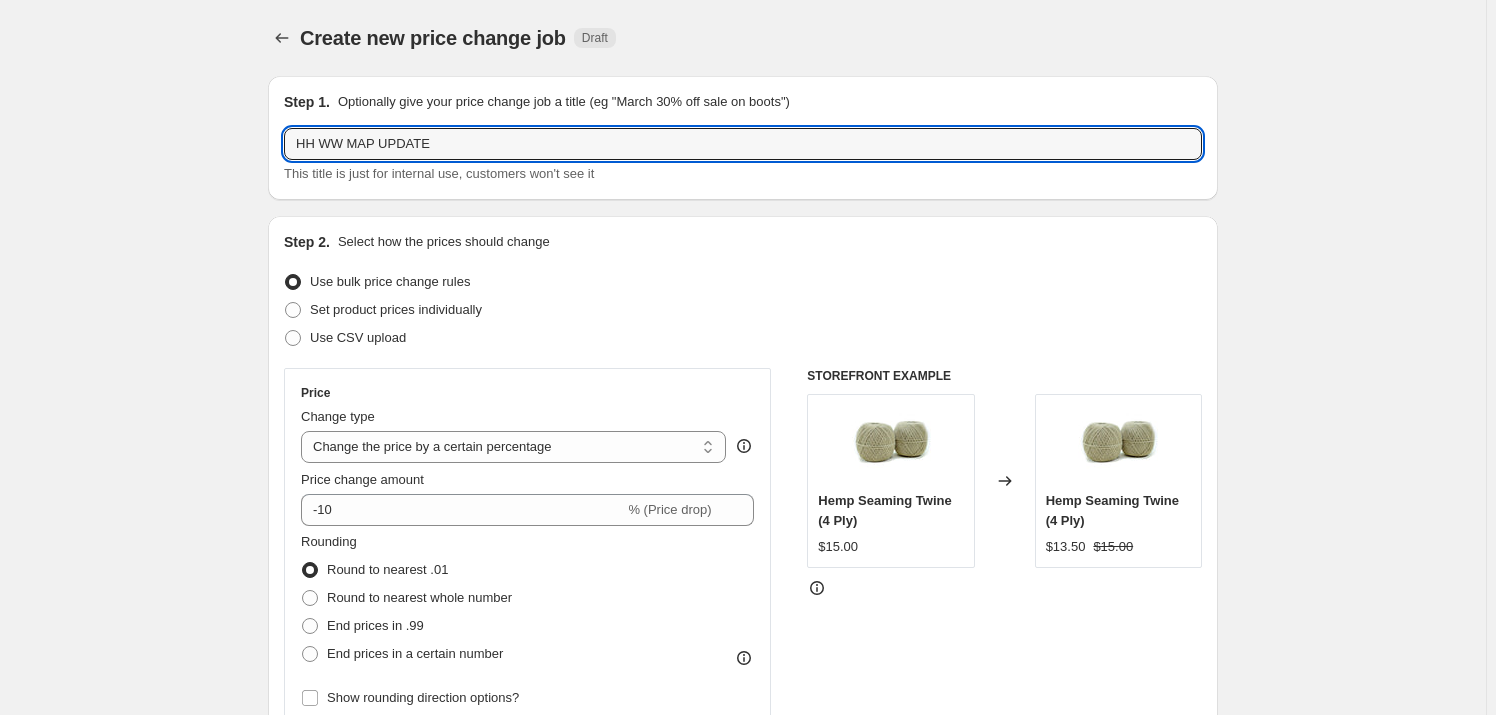 type on "HH WW MAP UPDATE" 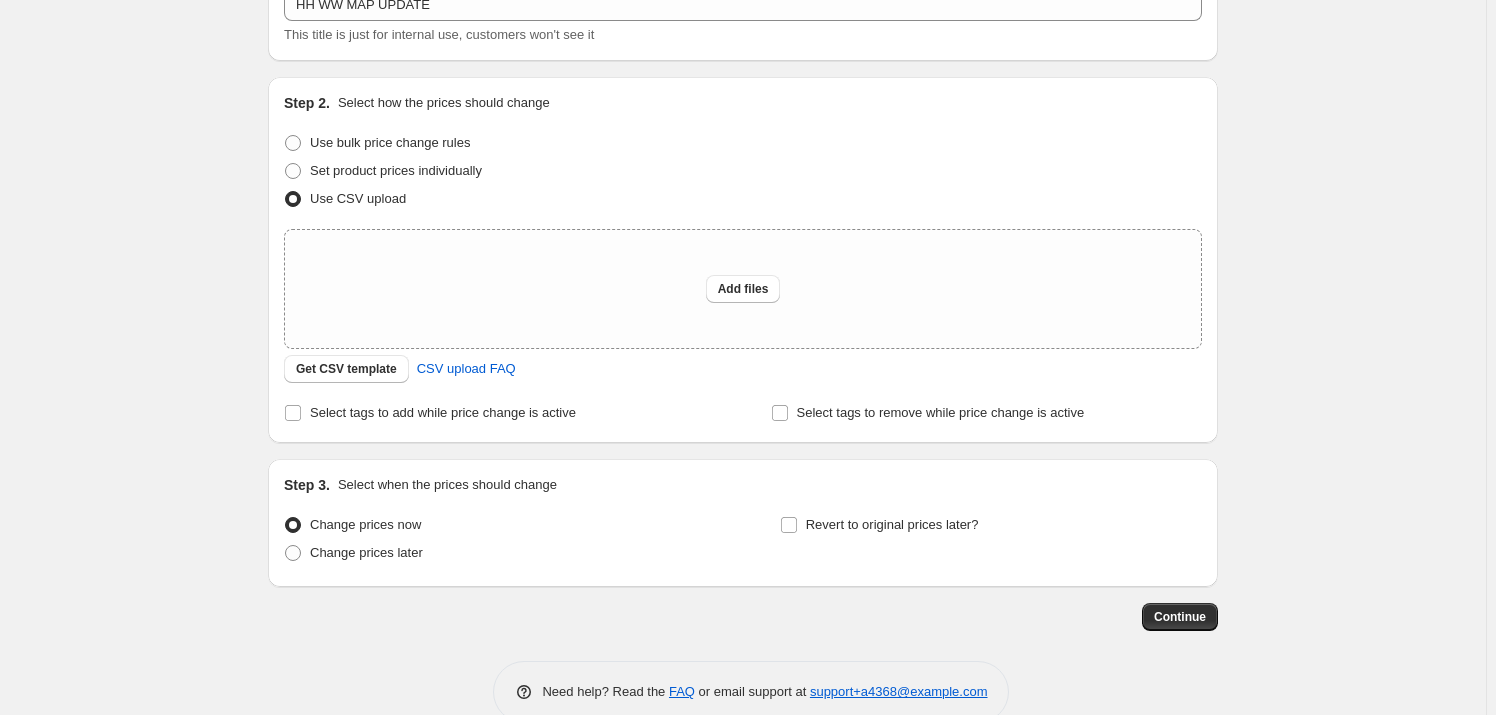 drag, startPoint x: 200, startPoint y: 251, endPoint x: 449, endPoint y: 470, distance: 331.6052 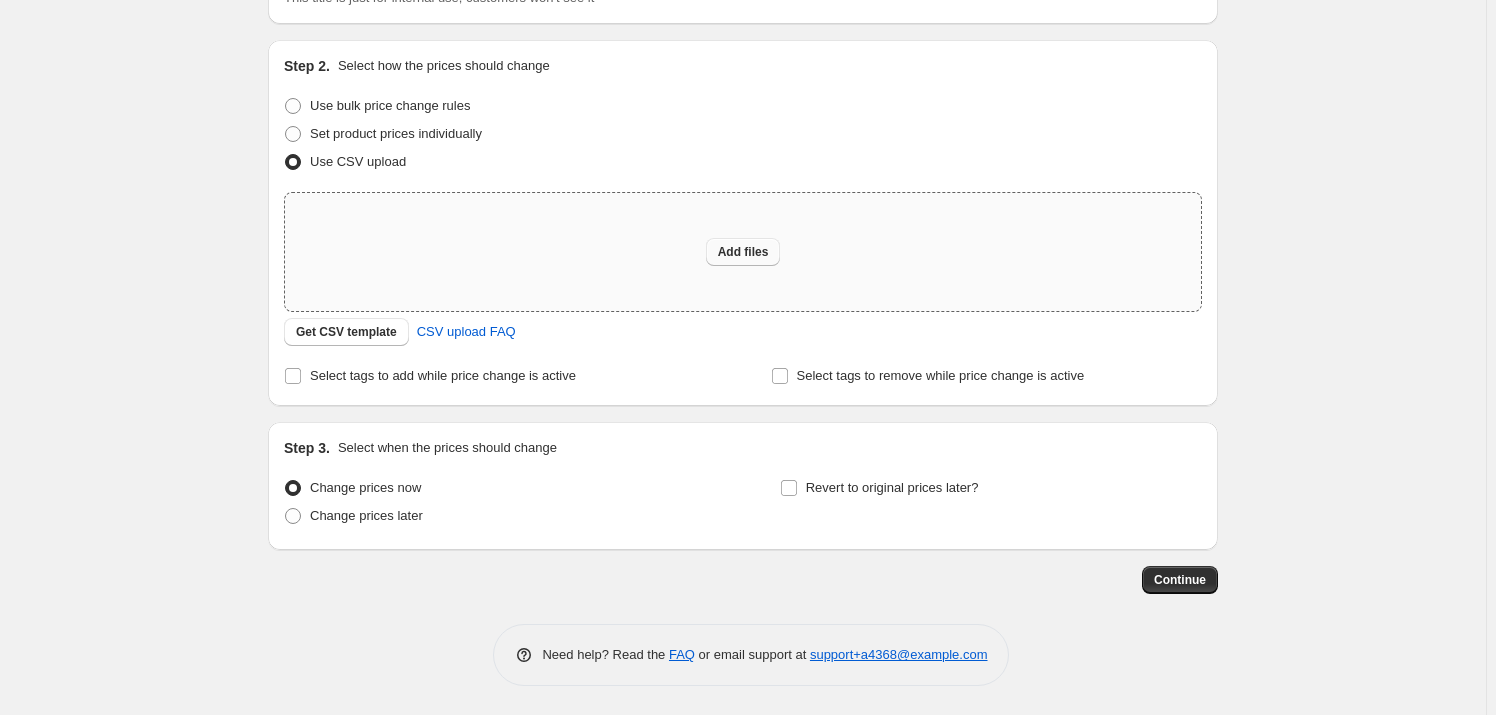 click on "Add files" at bounding box center (743, 252) 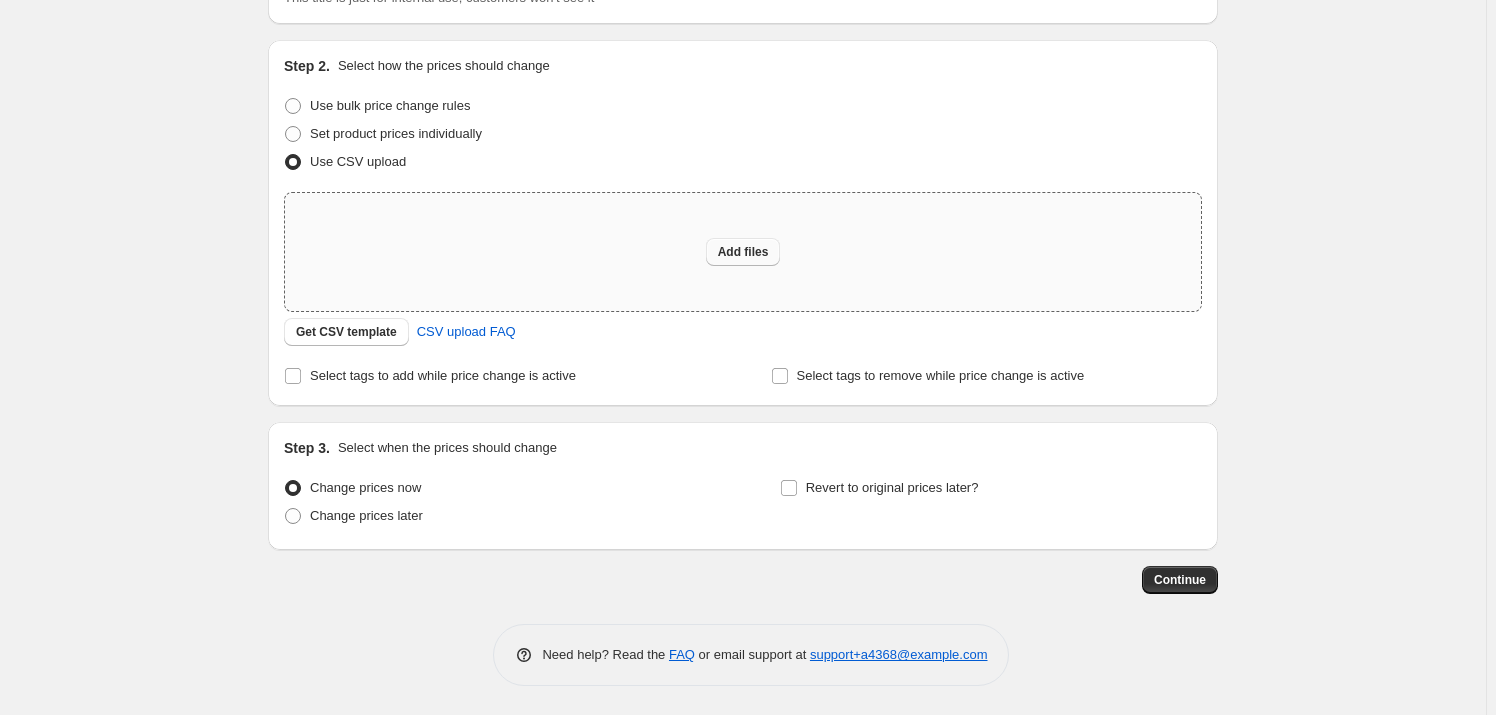 type on "C:\fakepath\Copy of Helly Hansen Workwear FW25 MAP List - US.xlsx" 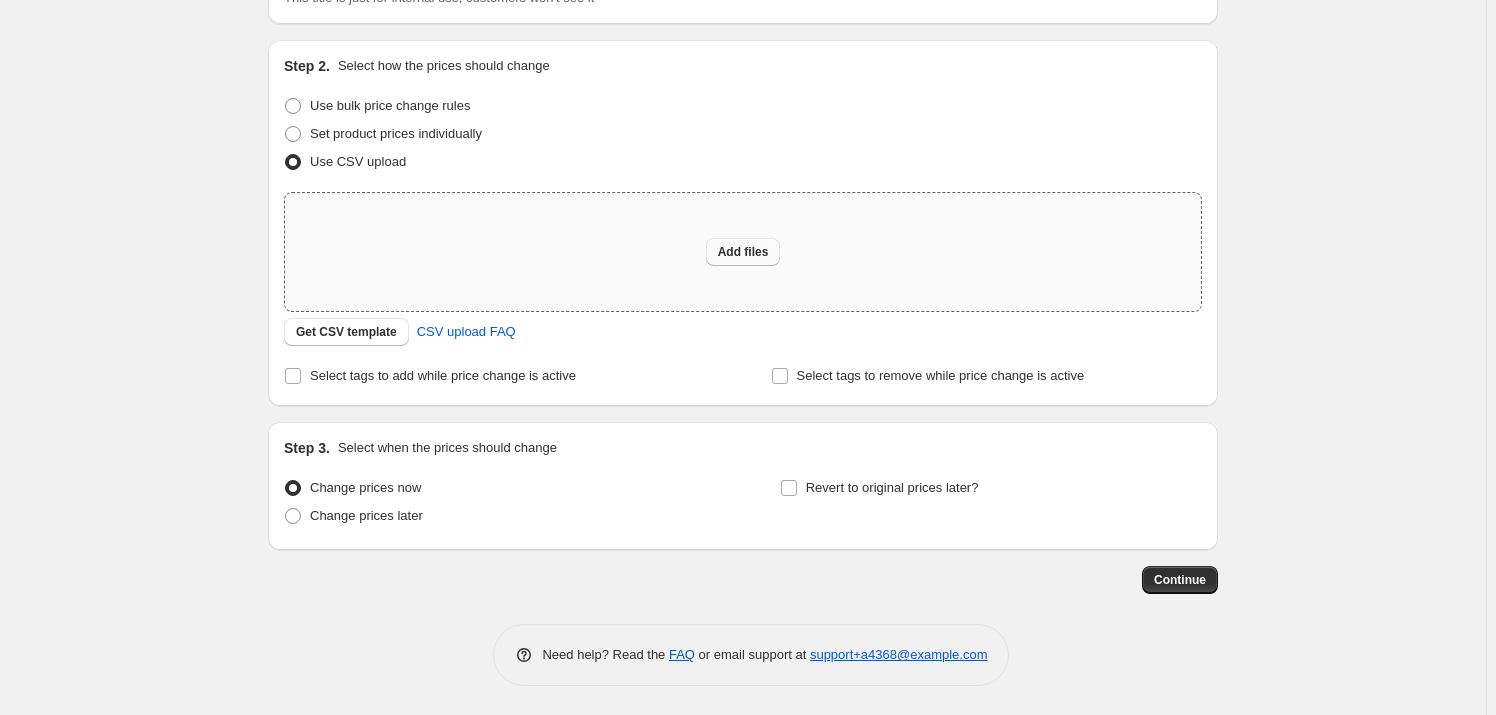 click on "Add files" at bounding box center [743, 252] 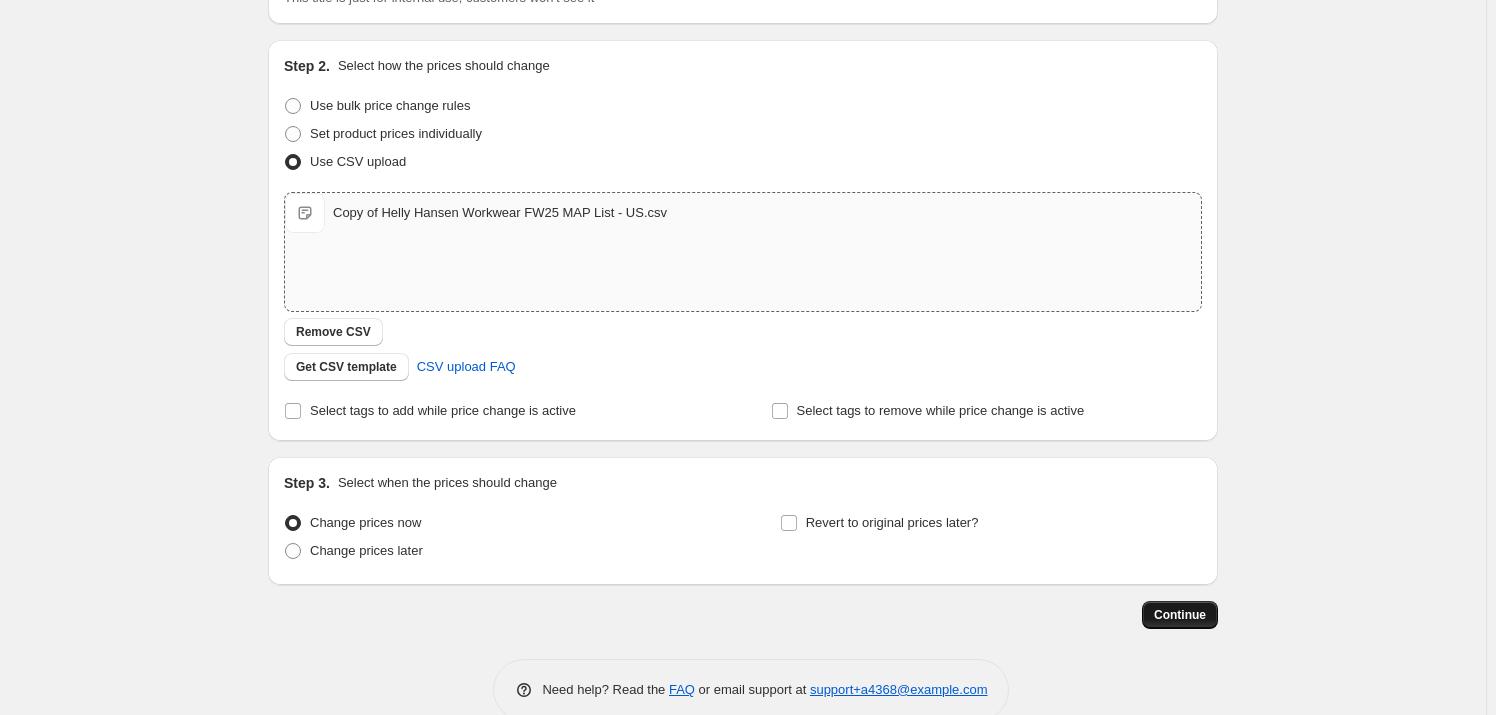 click on "Continue" at bounding box center (1180, 615) 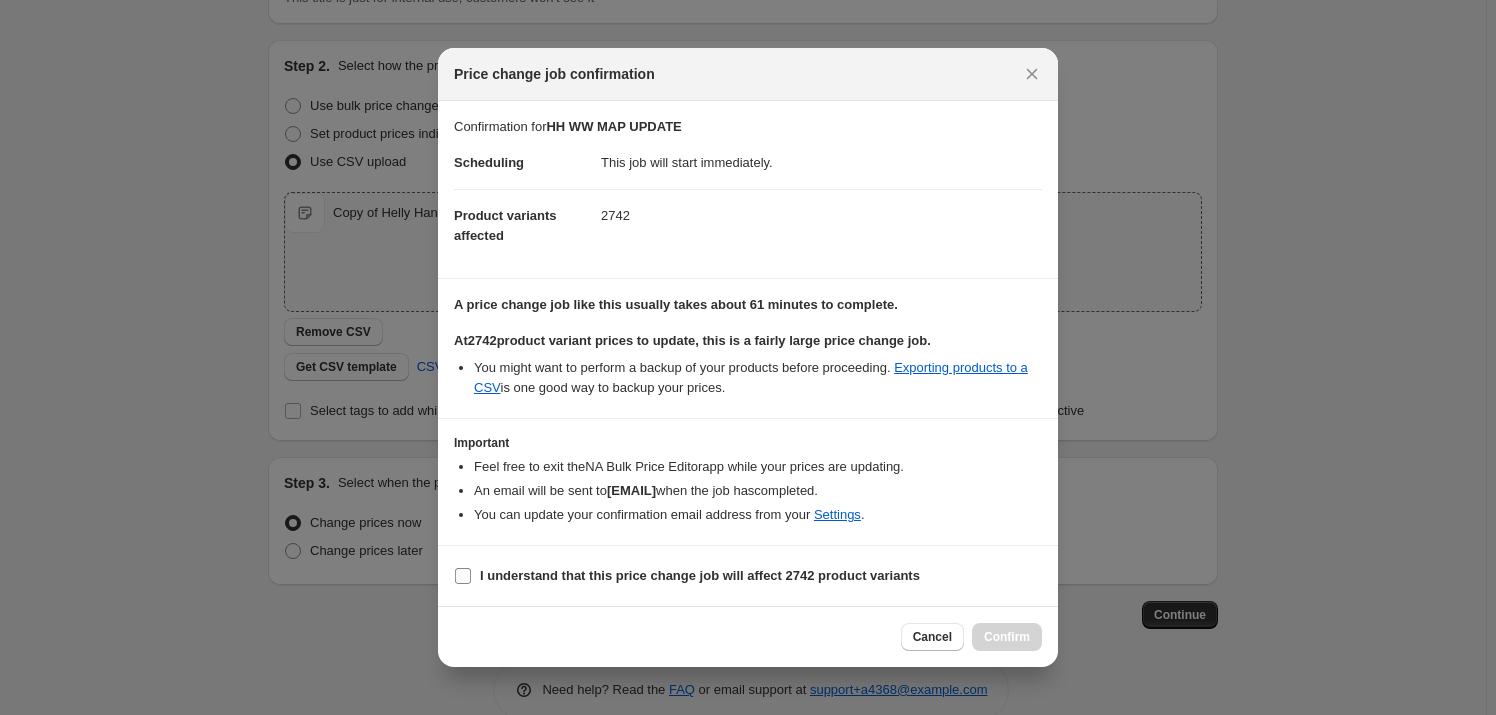 click on "I understand that this price change job will affect 2742 product variants" at bounding box center (463, 576) 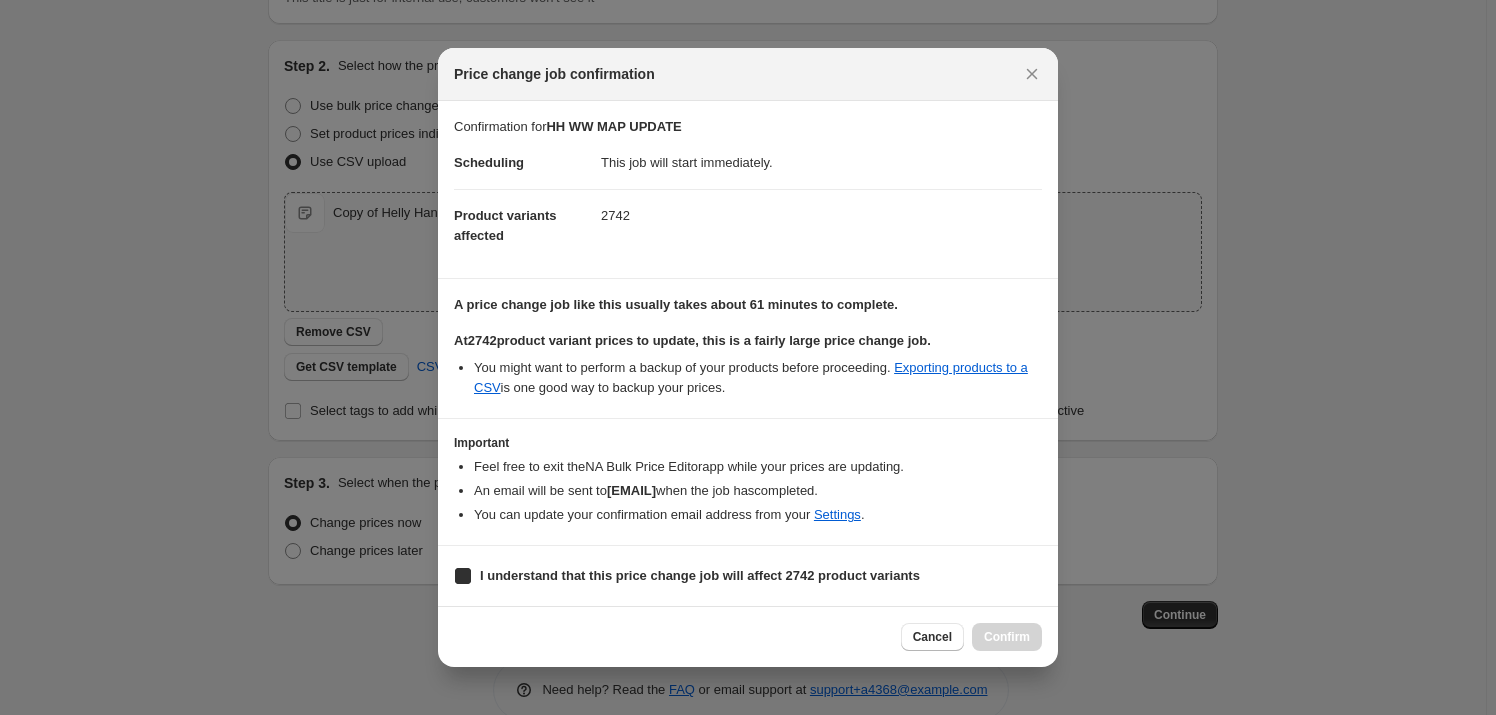 checkbox on "true" 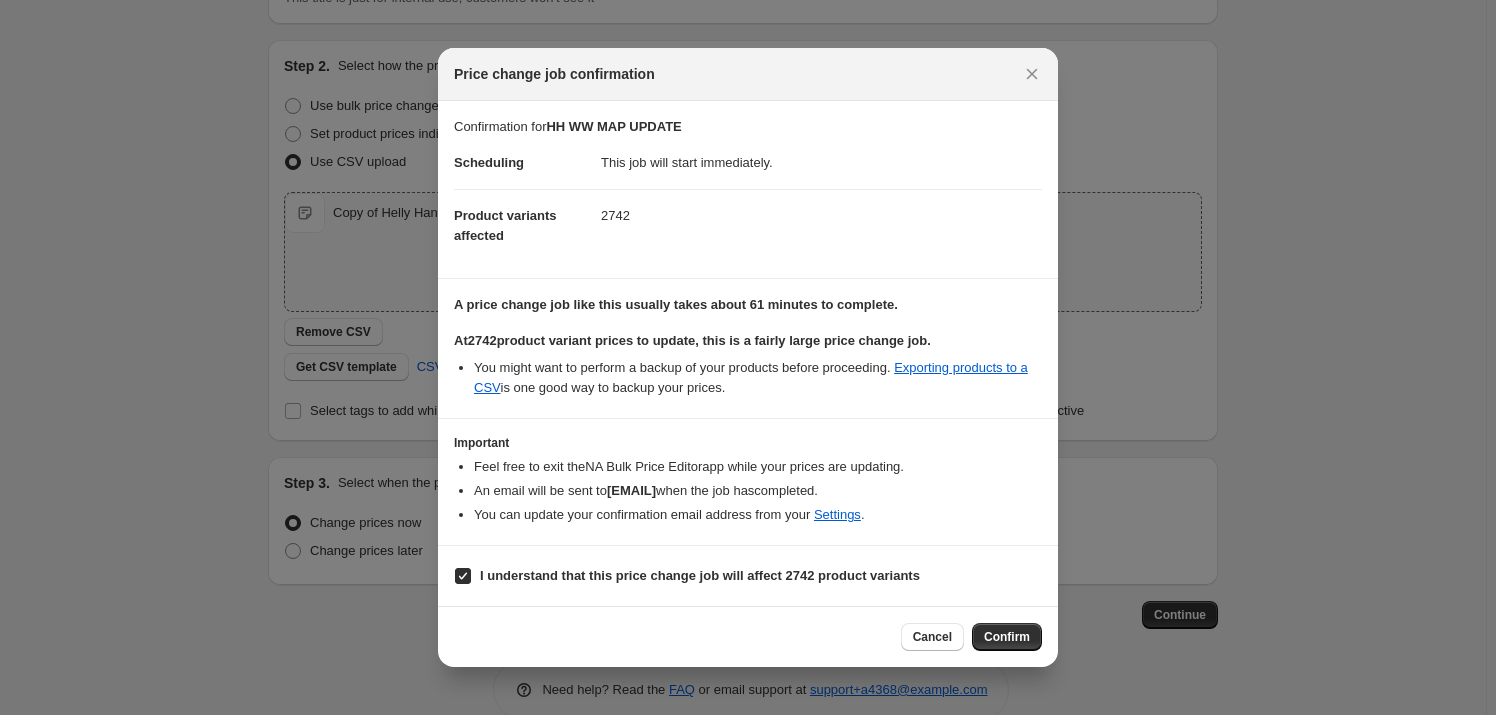 click on "Confirm" at bounding box center [1007, 637] 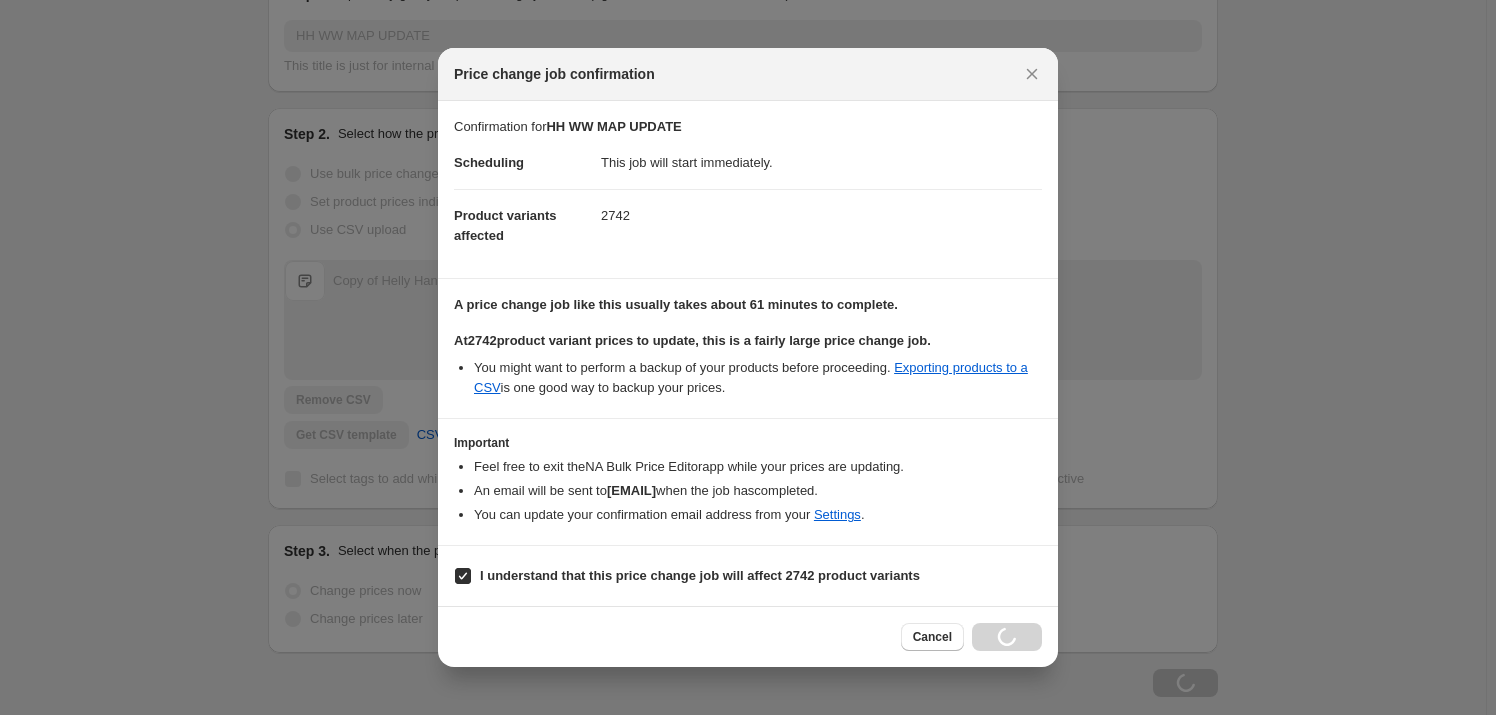 scroll, scrollTop: 243, scrollLeft: 0, axis: vertical 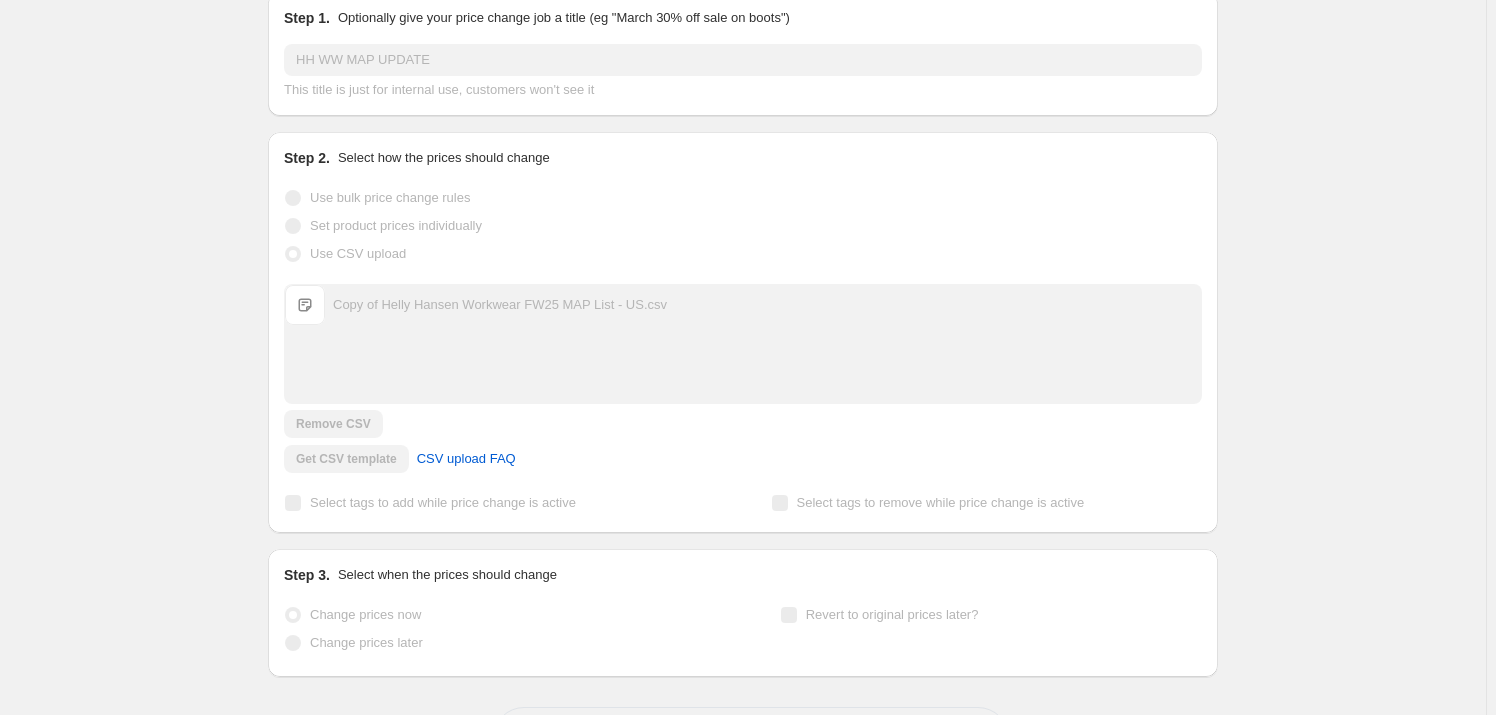 click on "HH WW MAP UPDATE. This page is ready HH WW MAP UPDATE Info Partially complete In progress Price change job in progress... The prices are currently being updated. This job cannot be edited because it is currently in progress. Stop changing prices and revert Step 1. Optionally give your price change job a title (eg "March 30% off sale on boots") HH WW MAP UPDATE This title is just for internal use, customers won't see it Step 2. Select how the prices should change Use bulk price change rules Set product prices individually Use CSV upload Upload files Copy of Helly Hansen Workwear FW25 MAP List - US.csv Copy of Helly Hansen Workwear FW25 MAP List - US.csv Remove CSV Get CSV template CSV upload FAQ Select tags to add while price change is active Select tags to remove while price change is active Step 3. Select when the prices should change Change prices now Change prices later Revert to original prices later? Need help? Read the   FAQ   or email support at   support+a4368@northern-apps.com" at bounding box center [743, 285] 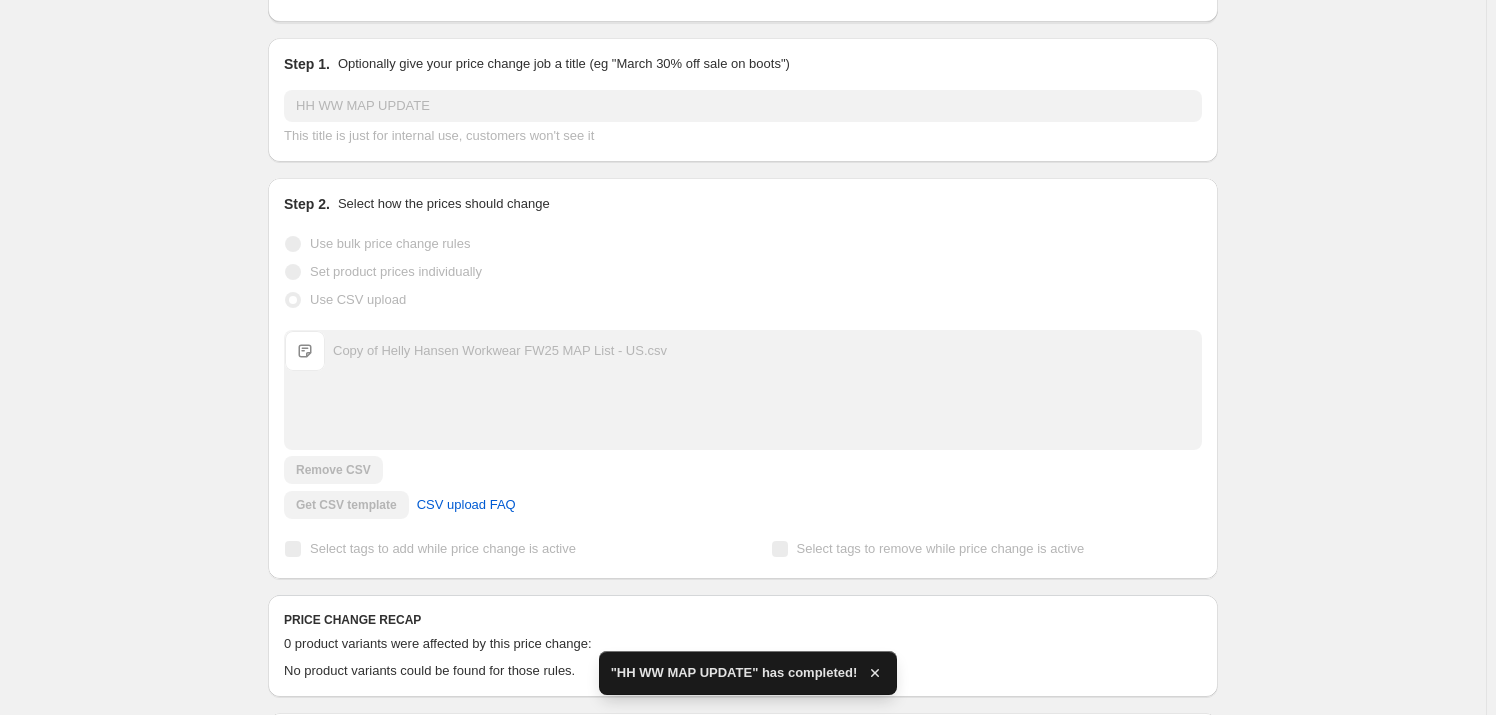 scroll, scrollTop: 274, scrollLeft: 0, axis: vertical 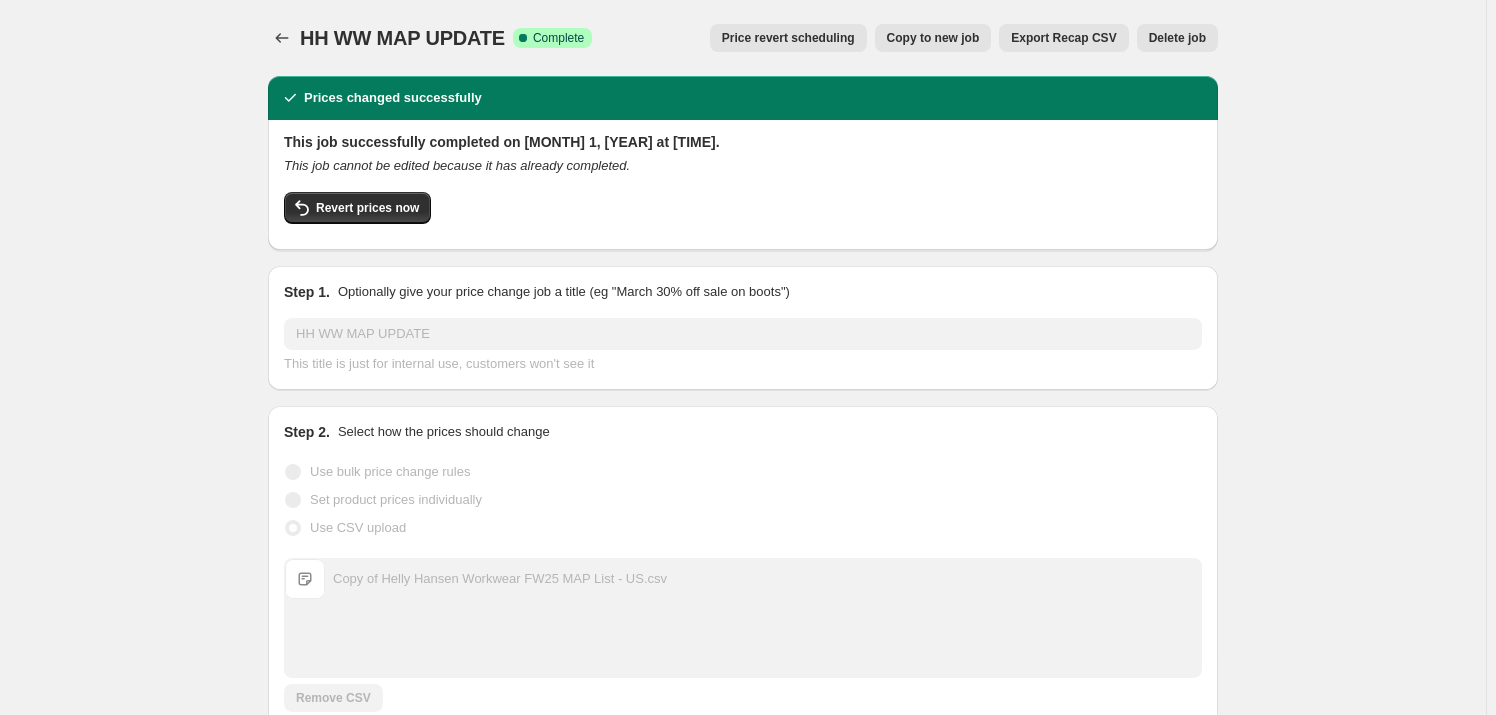 drag, startPoint x: 210, startPoint y: 230, endPoint x: 444, endPoint y: 191, distance: 237.22774 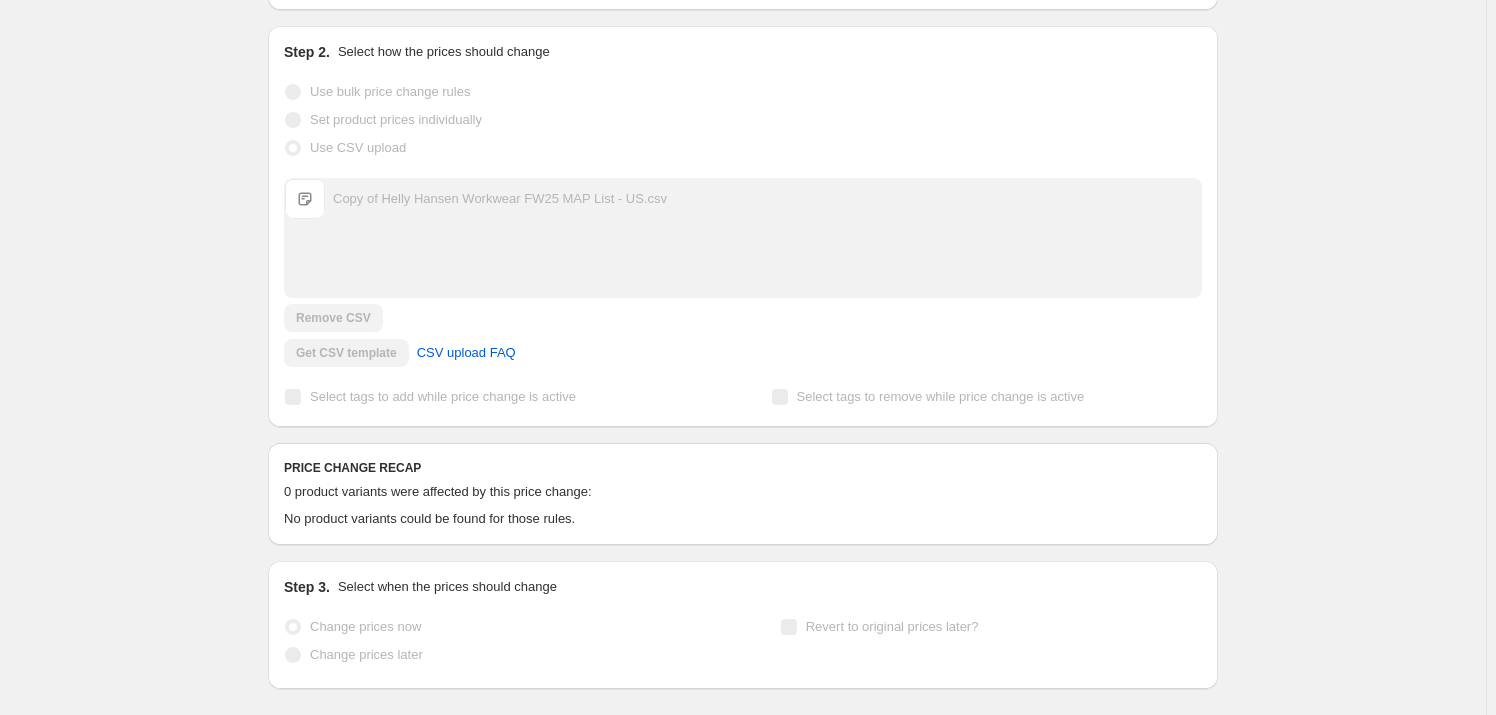 scroll, scrollTop: 474, scrollLeft: 0, axis: vertical 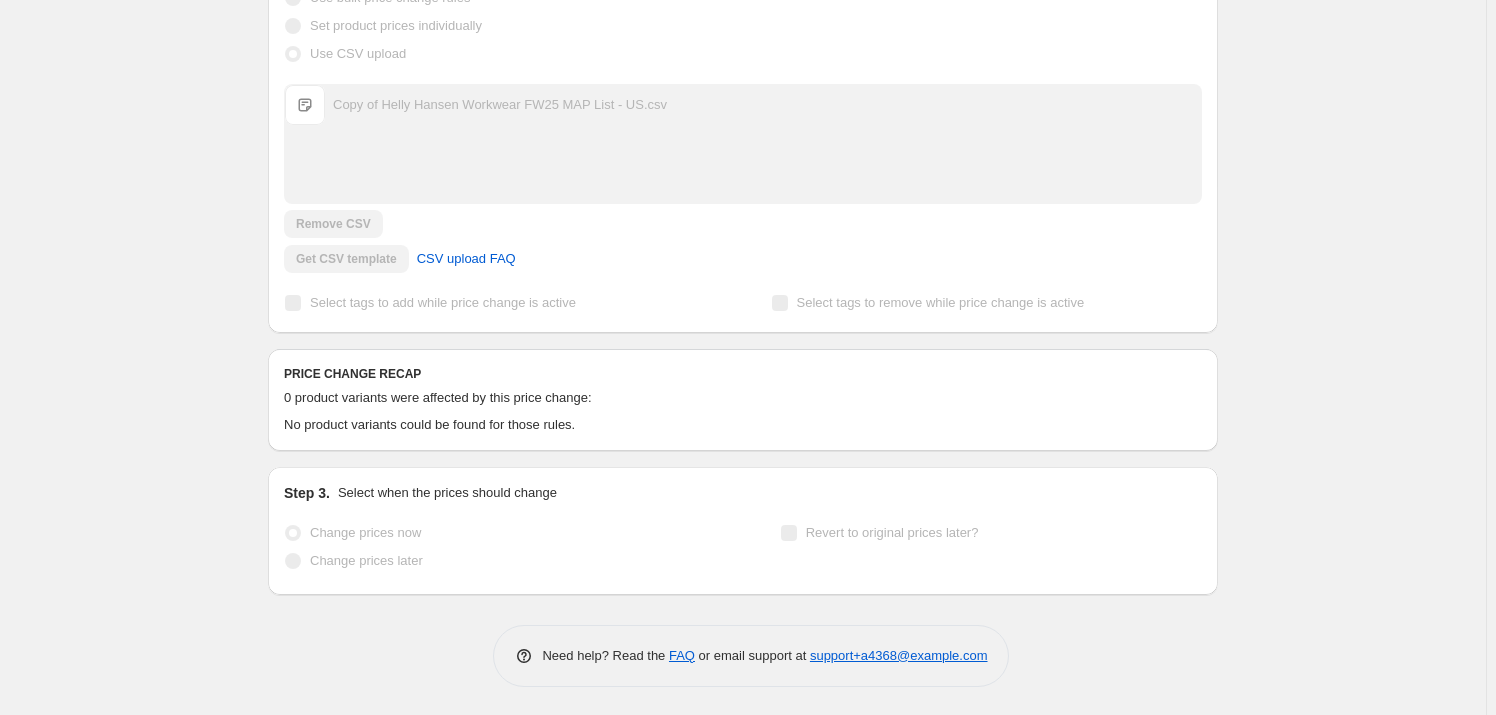 drag, startPoint x: 198, startPoint y: 93, endPoint x: 446, endPoint y: 327, distance: 340.9692 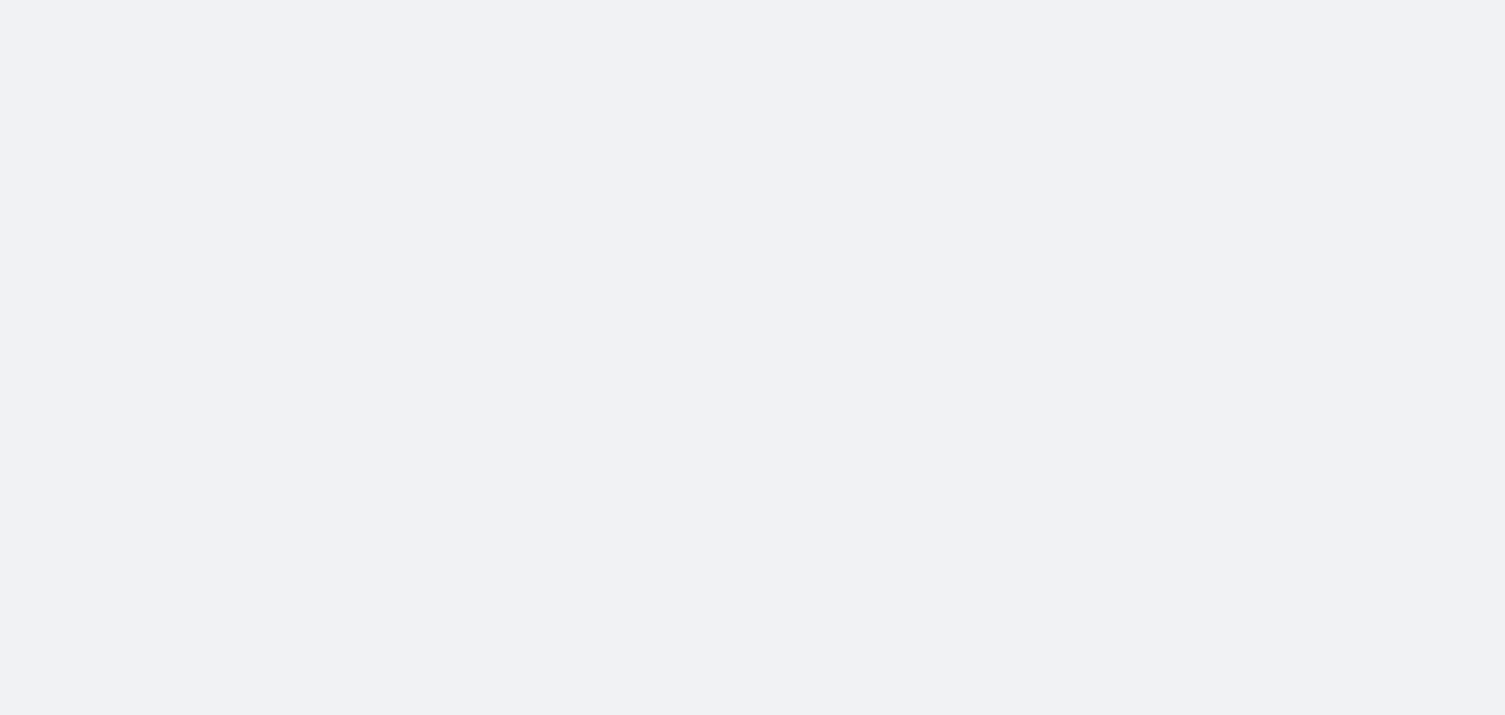 scroll, scrollTop: 0, scrollLeft: 0, axis: both 